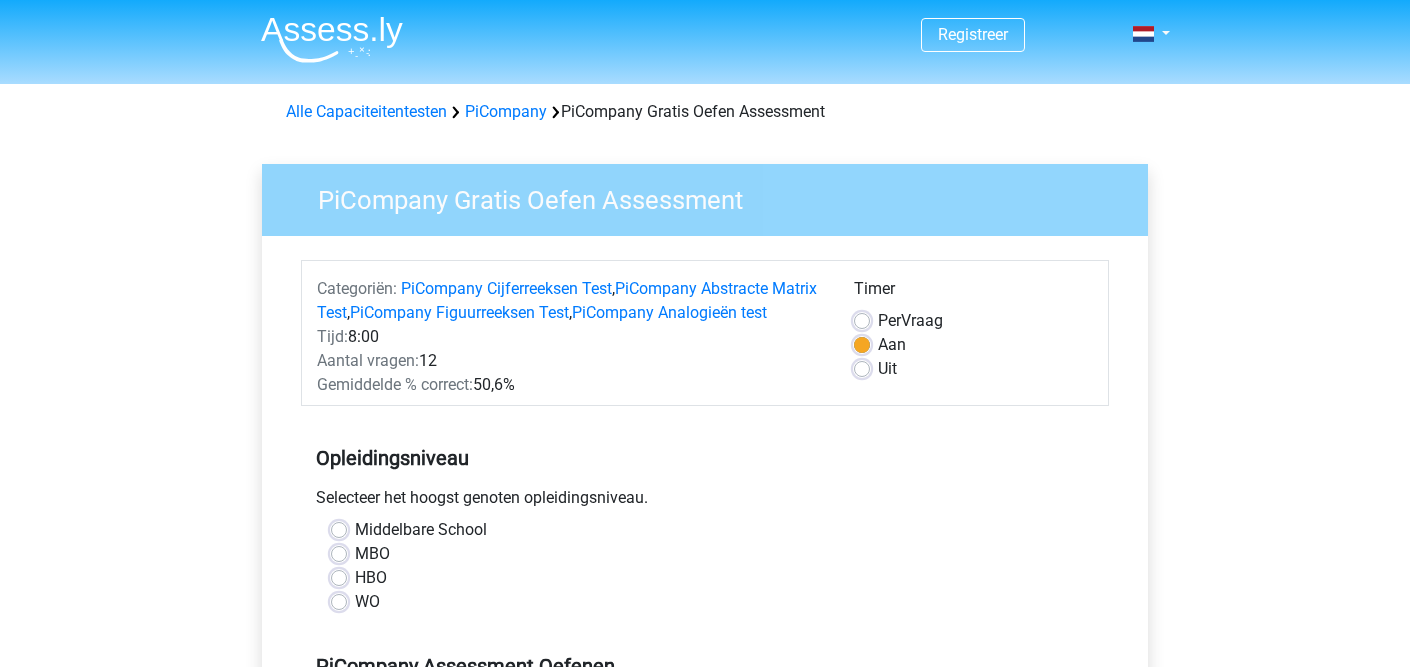 scroll, scrollTop: 0, scrollLeft: 0, axis: both 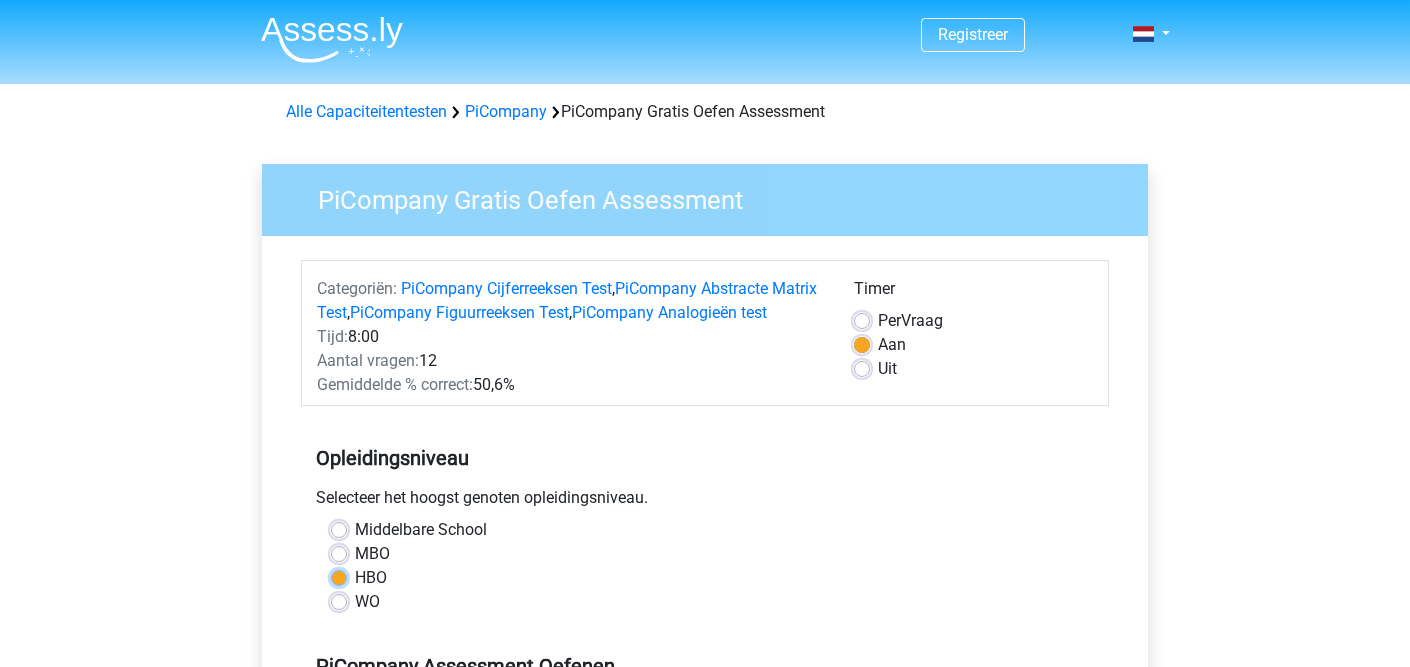 click on "HBO" at bounding box center [339, 576] 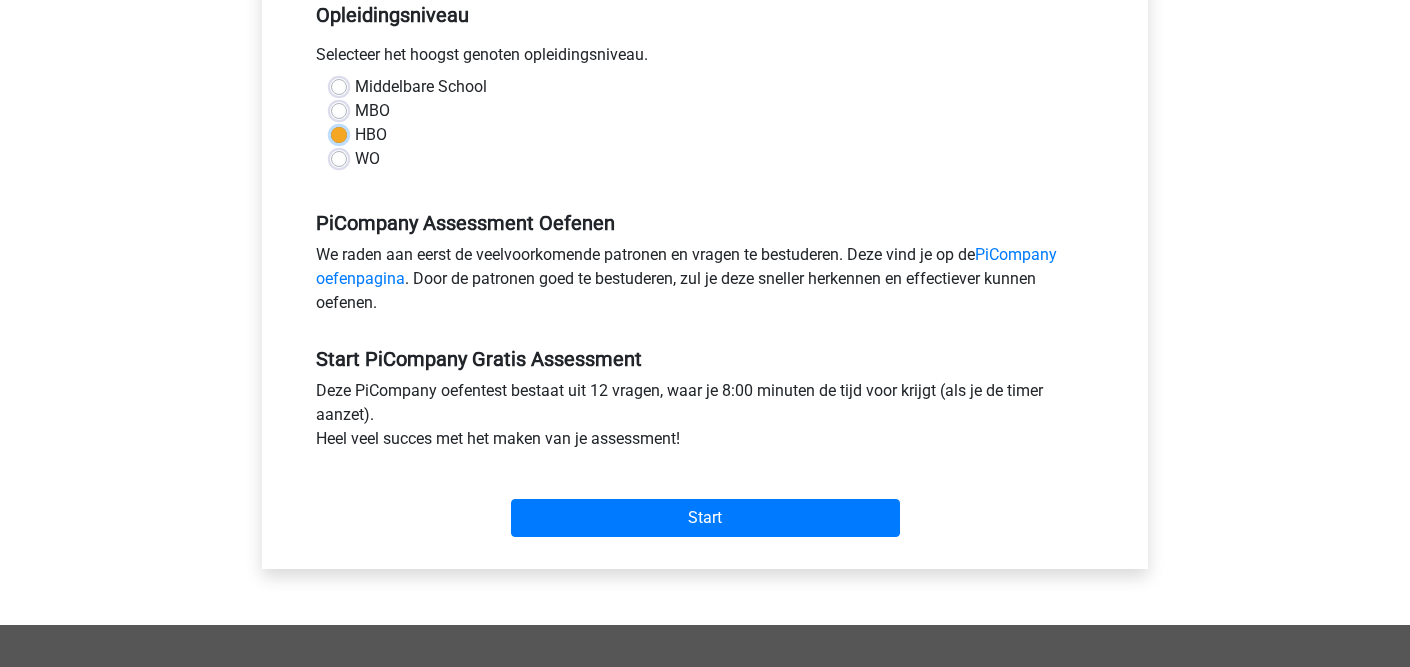 scroll, scrollTop: 454, scrollLeft: 0, axis: vertical 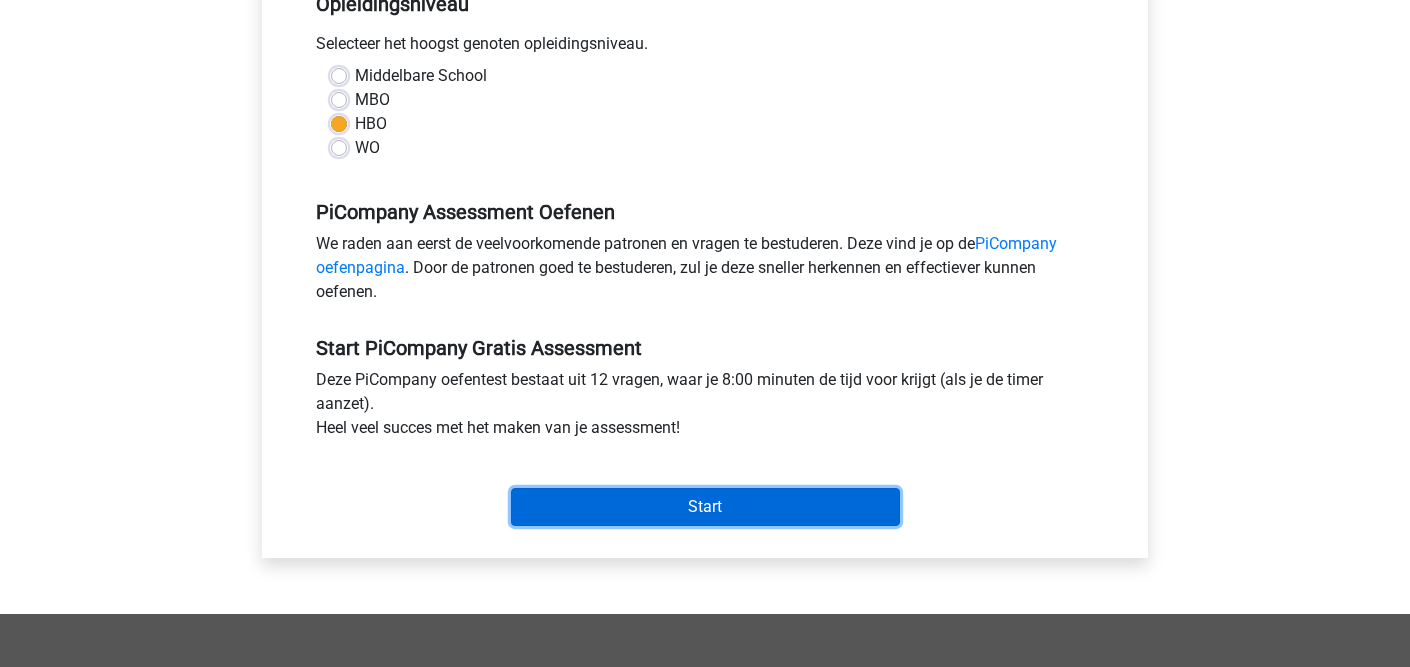 click on "Start" at bounding box center [705, 507] 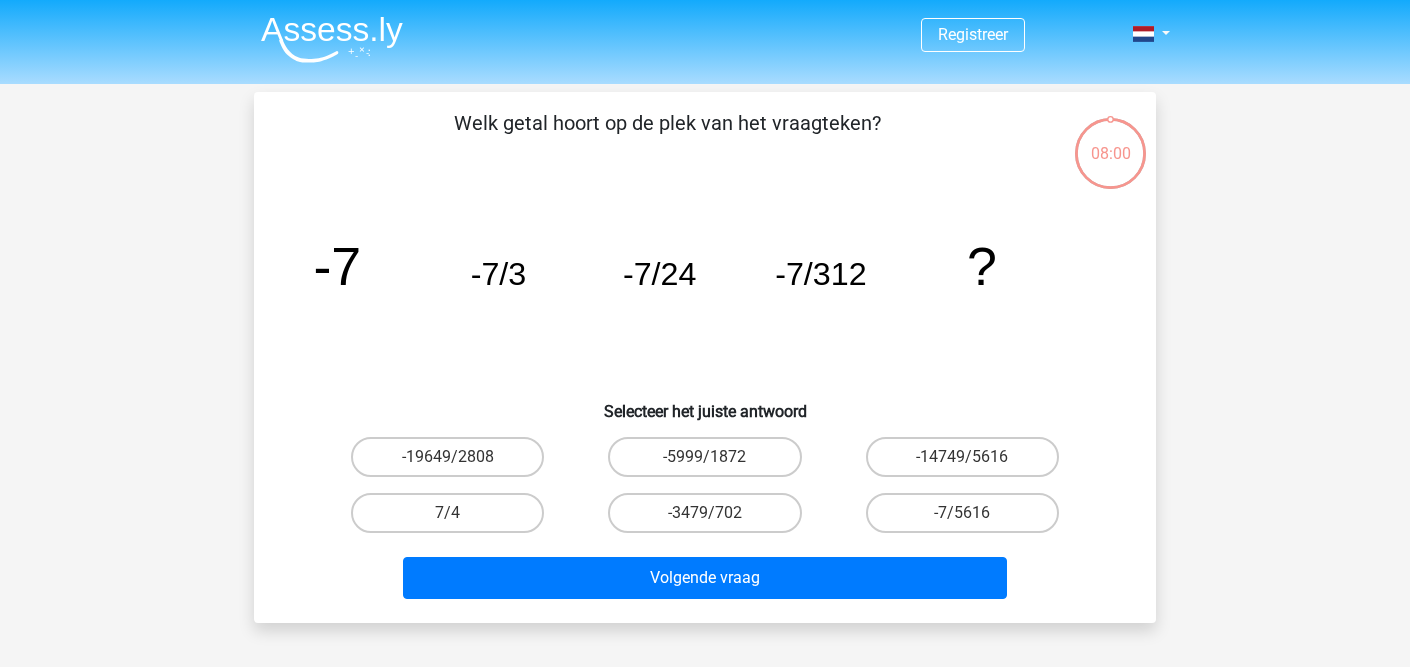 scroll, scrollTop: 0, scrollLeft: 0, axis: both 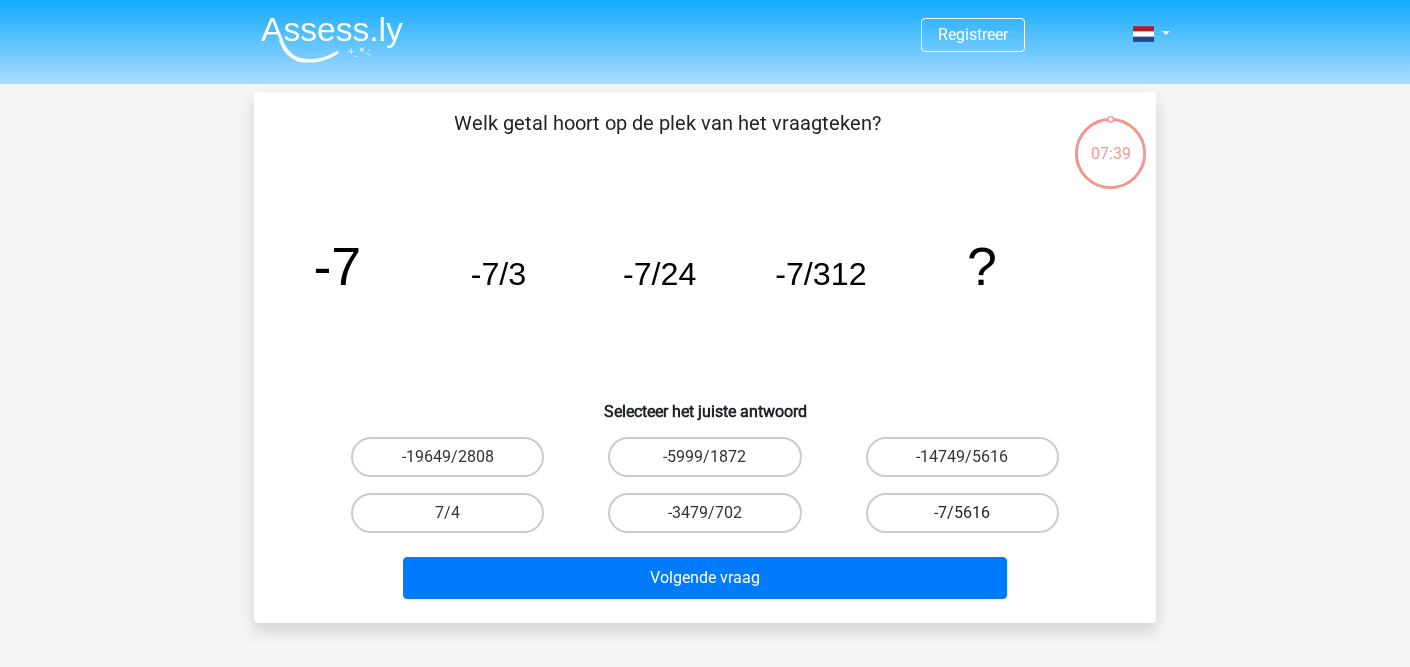 click on "-7/5616" at bounding box center [962, 513] 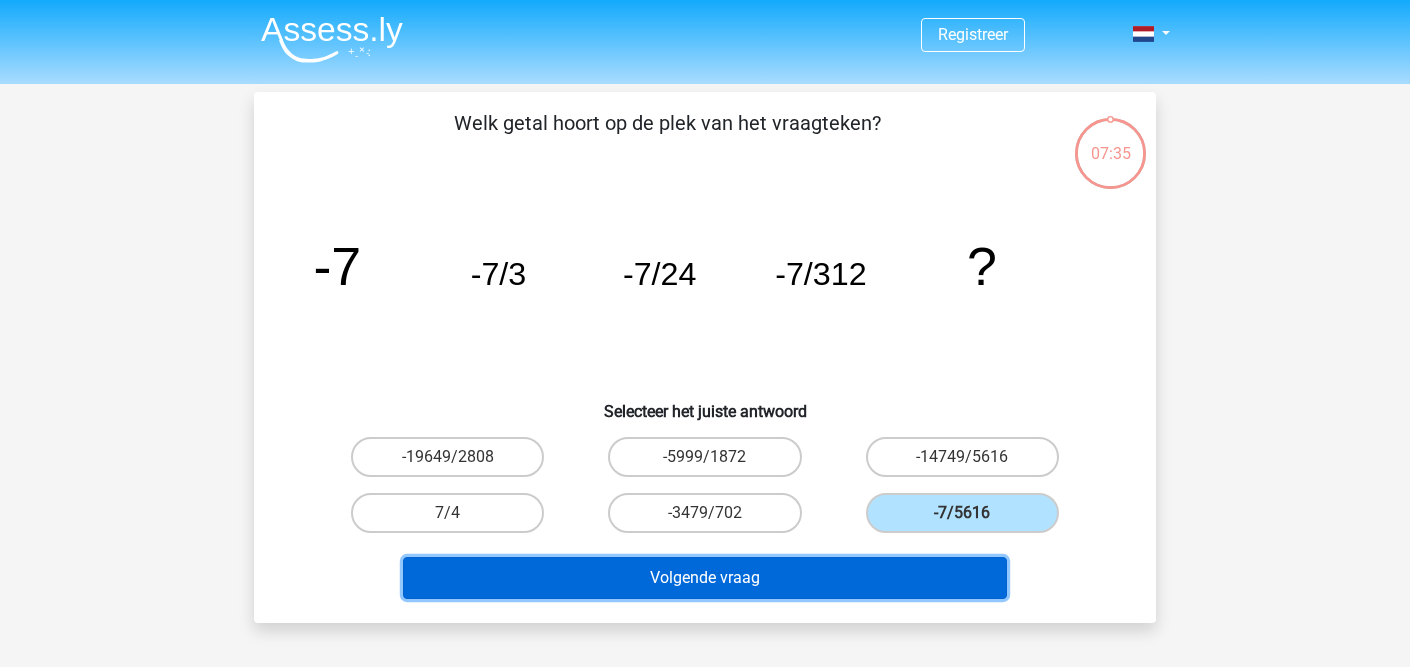 click on "Volgende vraag" at bounding box center (705, 578) 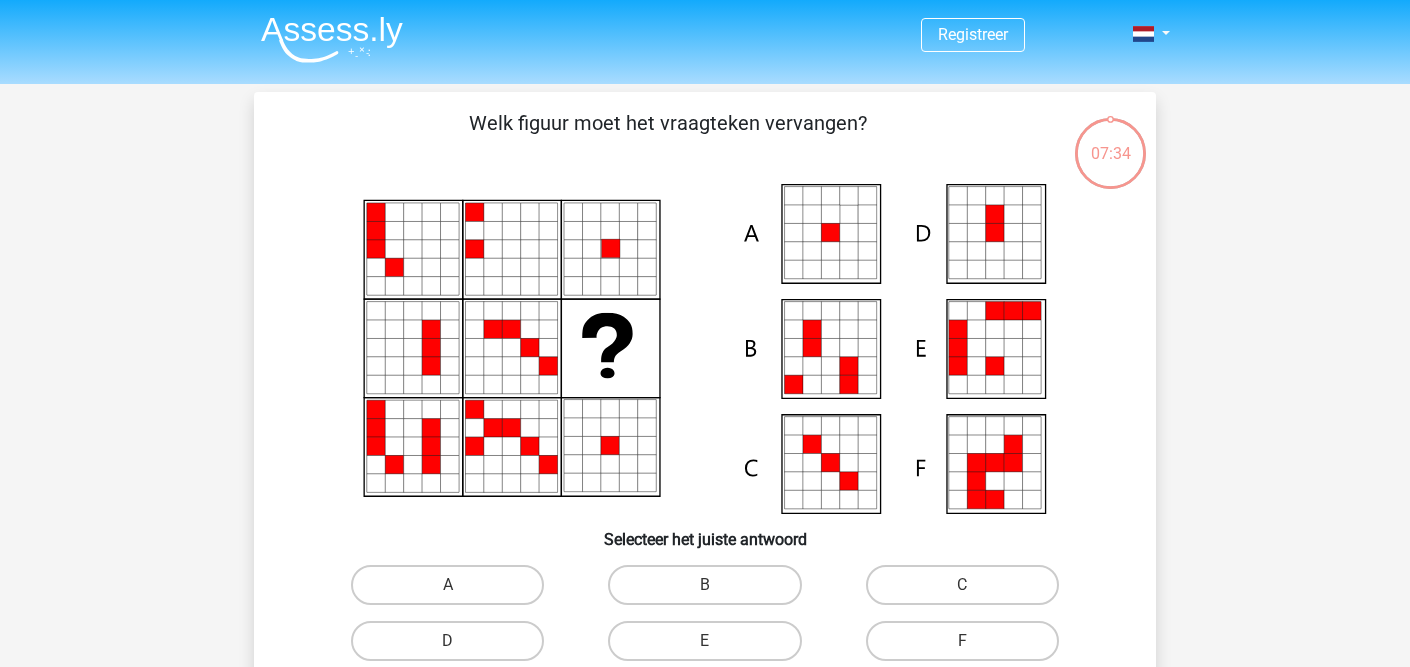 scroll, scrollTop: 92, scrollLeft: 0, axis: vertical 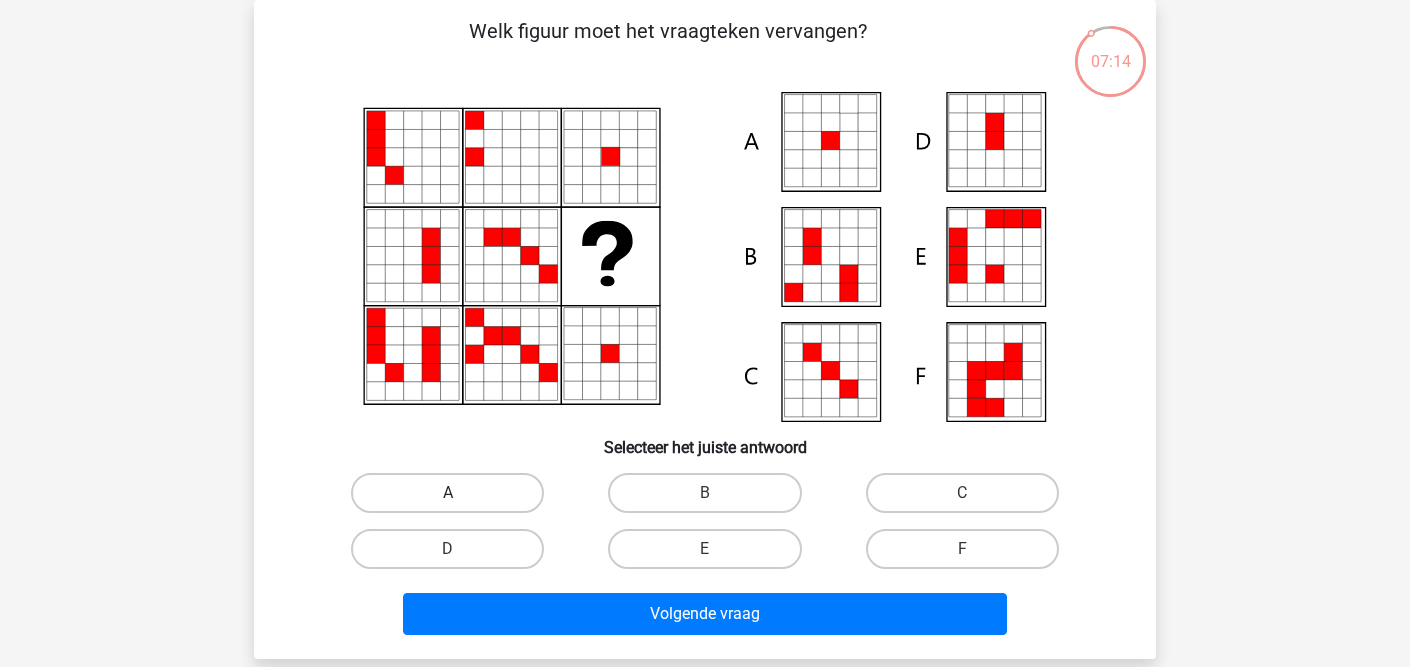 click on "A" at bounding box center (447, 493) 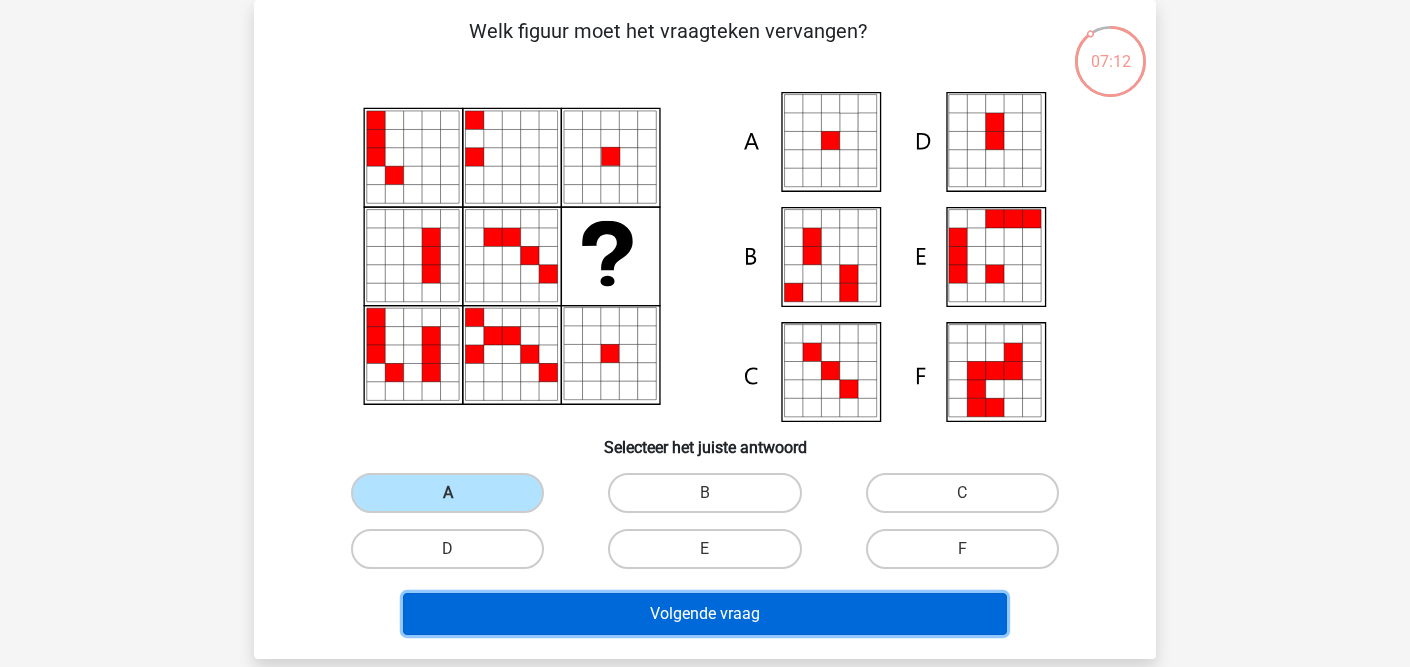click on "Volgende vraag" at bounding box center [705, 614] 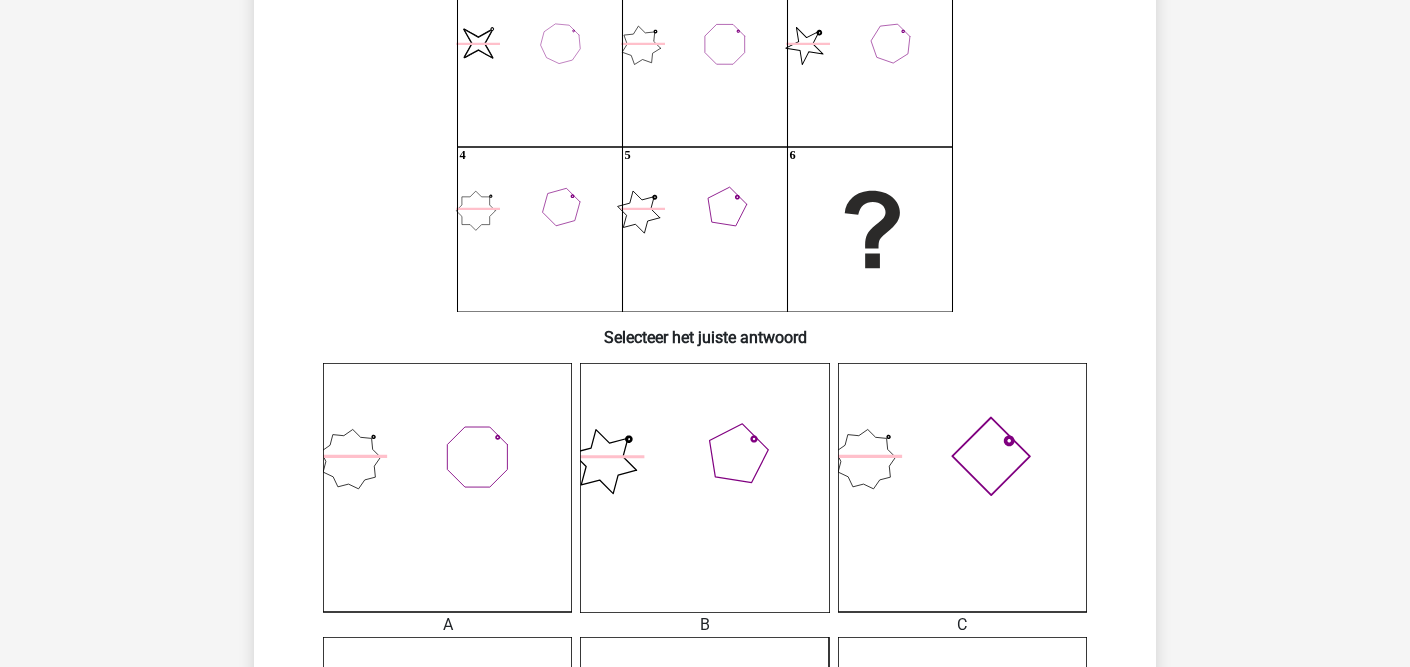 scroll, scrollTop: 203, scrollLeft: 0, axis: vertical 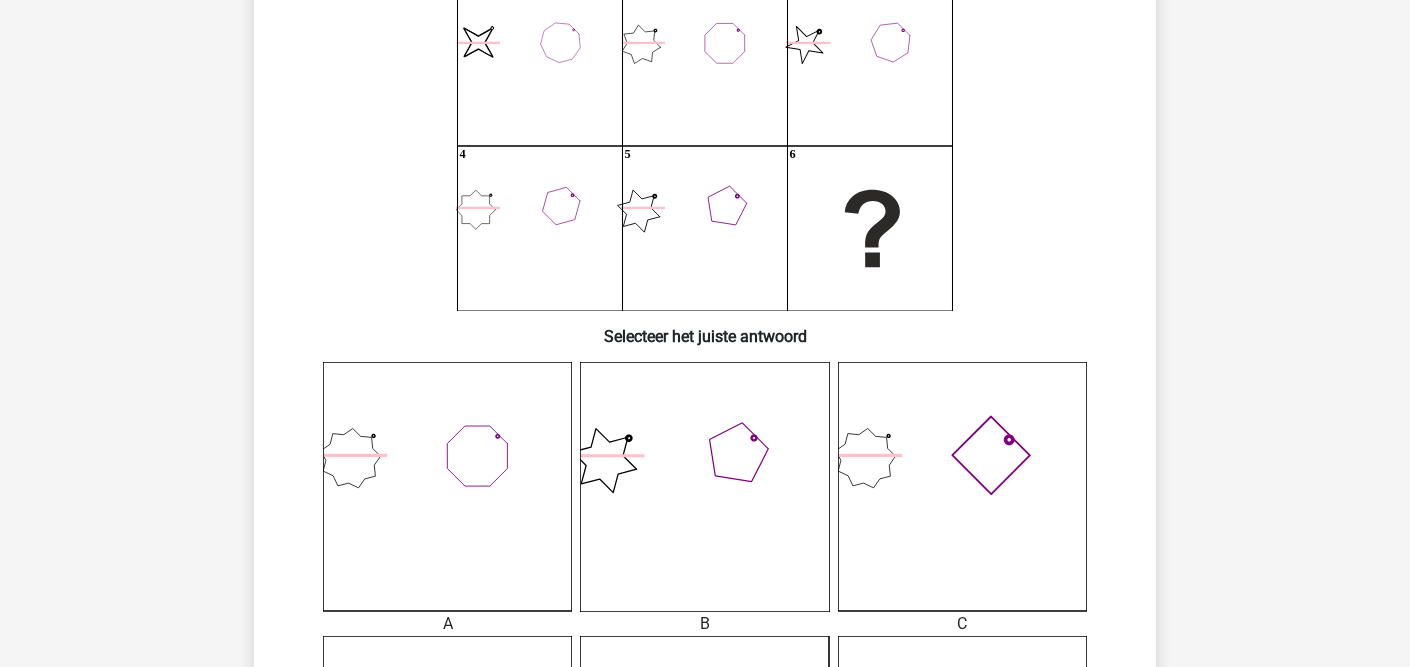 click 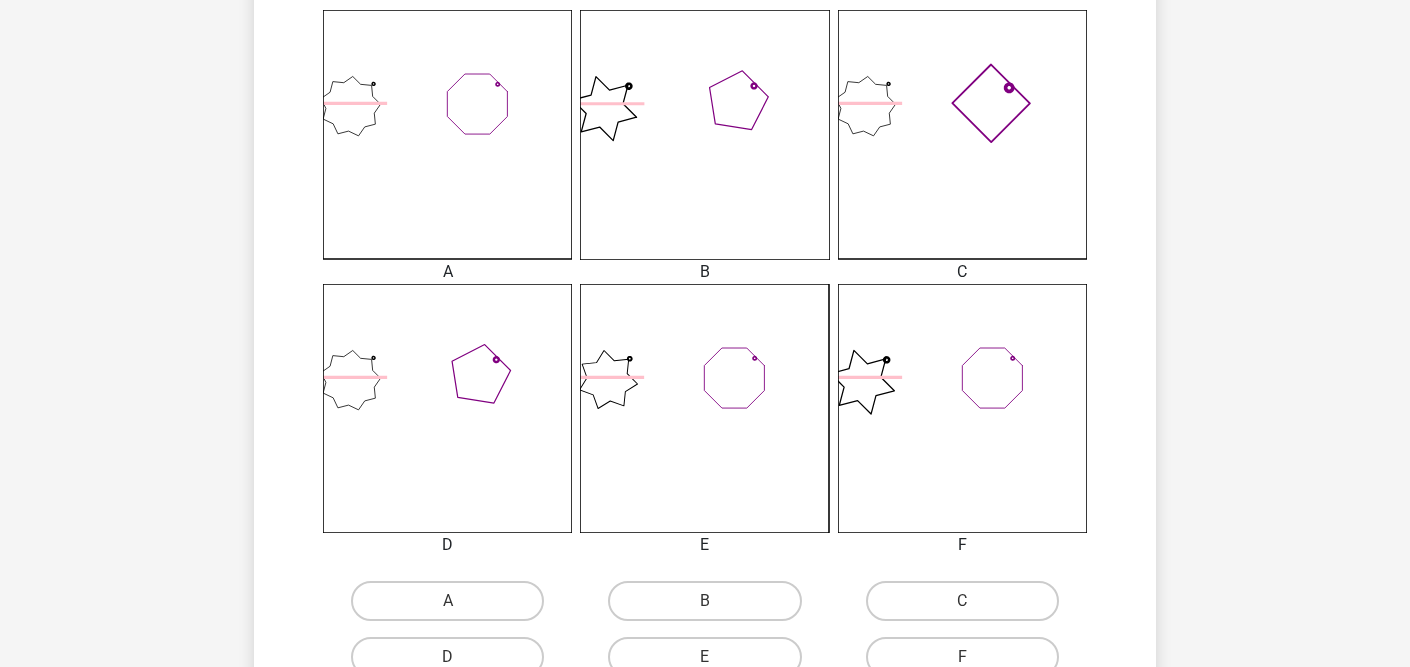 scroll, scrollTop: 677, scrollLeft: 0, axis: vertical 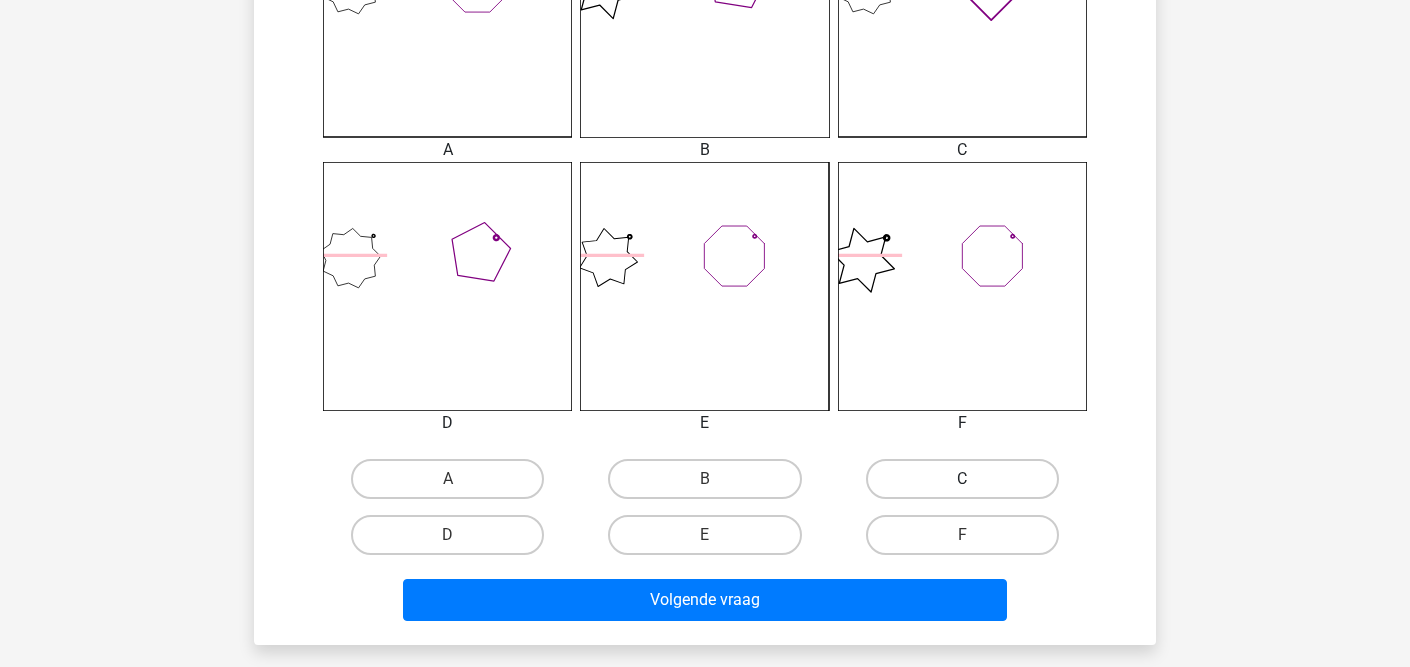 click on "C" at bounding box center (962, 479) 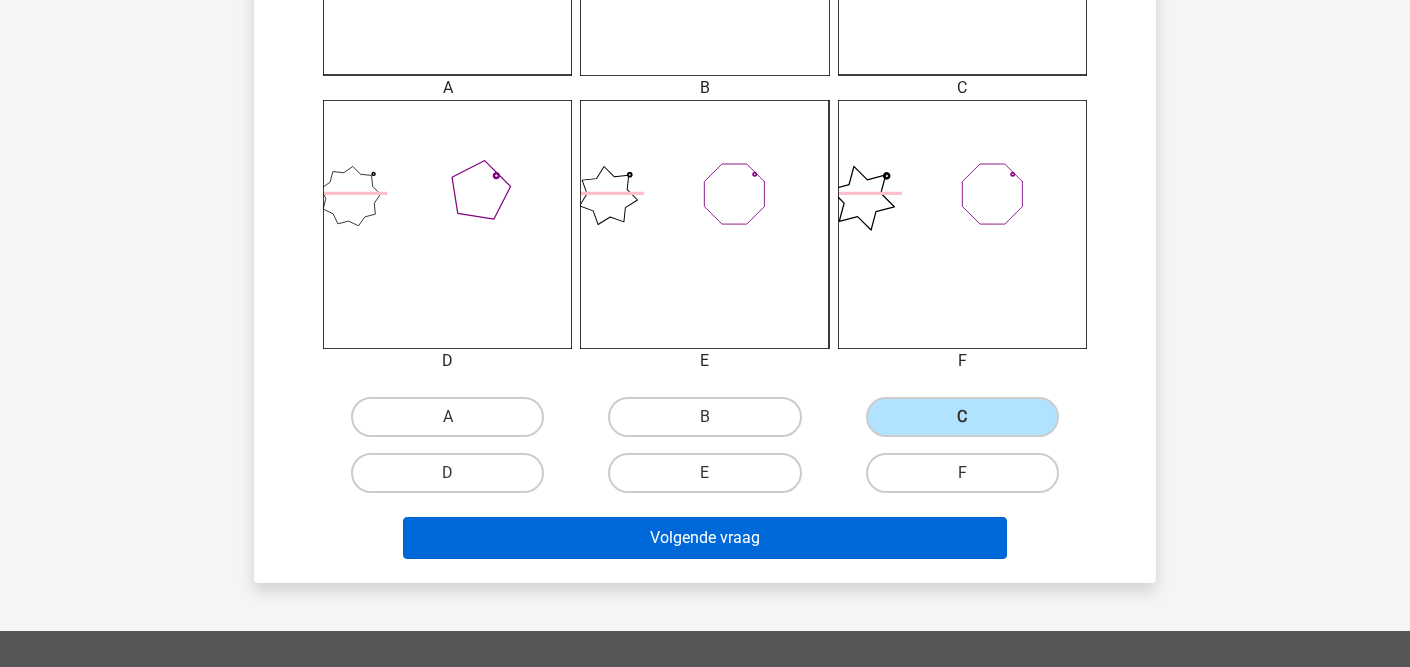 scroll, scrollTop: 740, scrollLeft: 0, axis: vertical 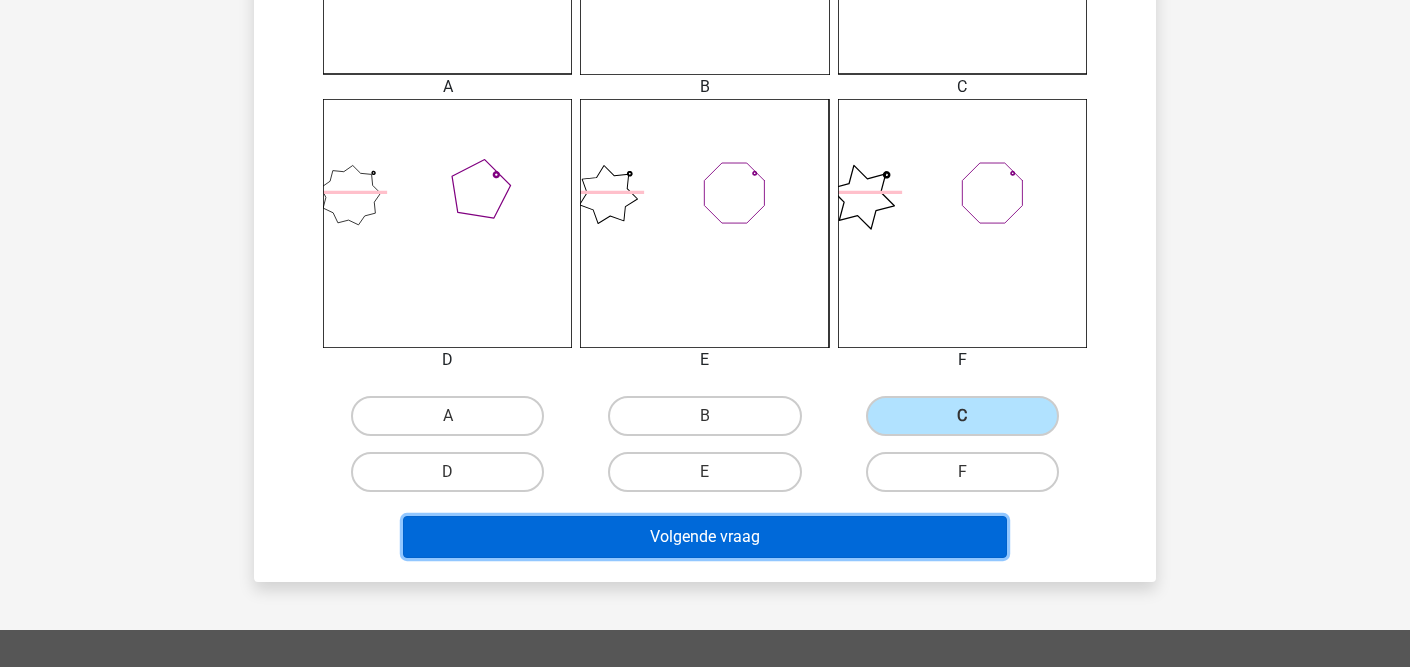 click on "Volgende vraag" at bounding box center (705, 537) 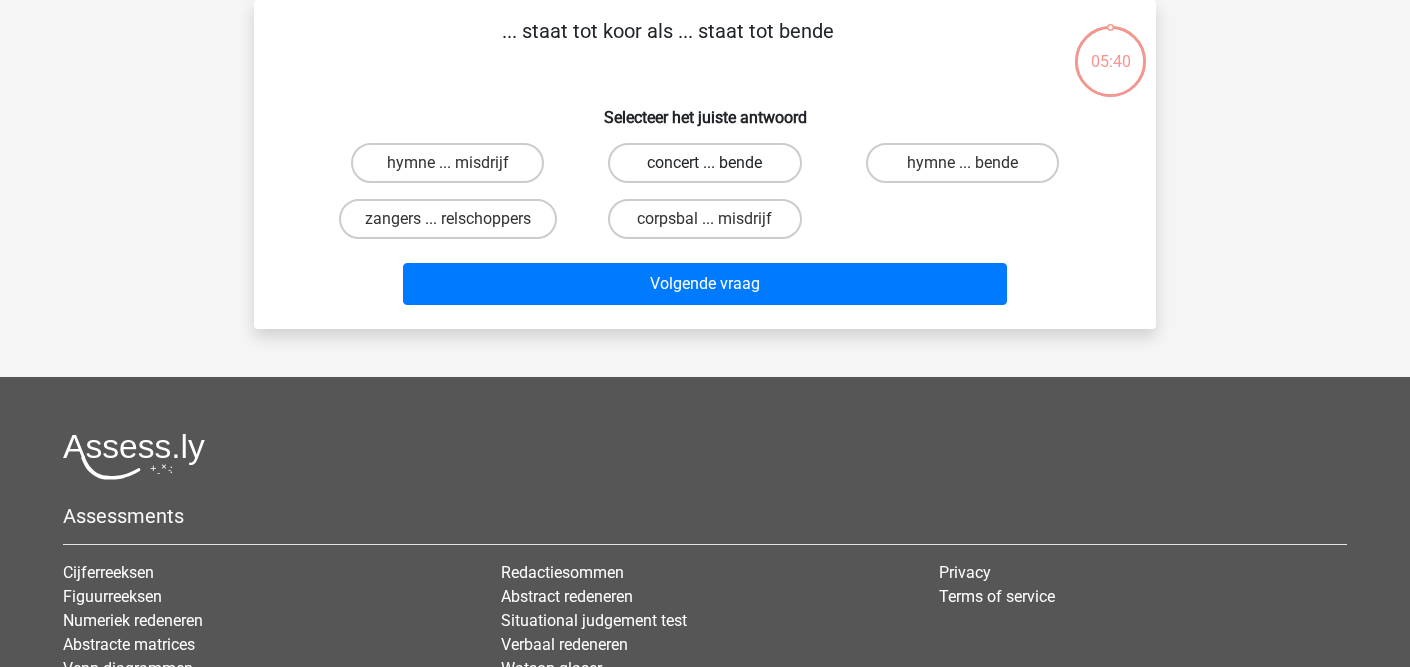 scroll, scrollTop: 0, scrollLeft: 0, axis: both 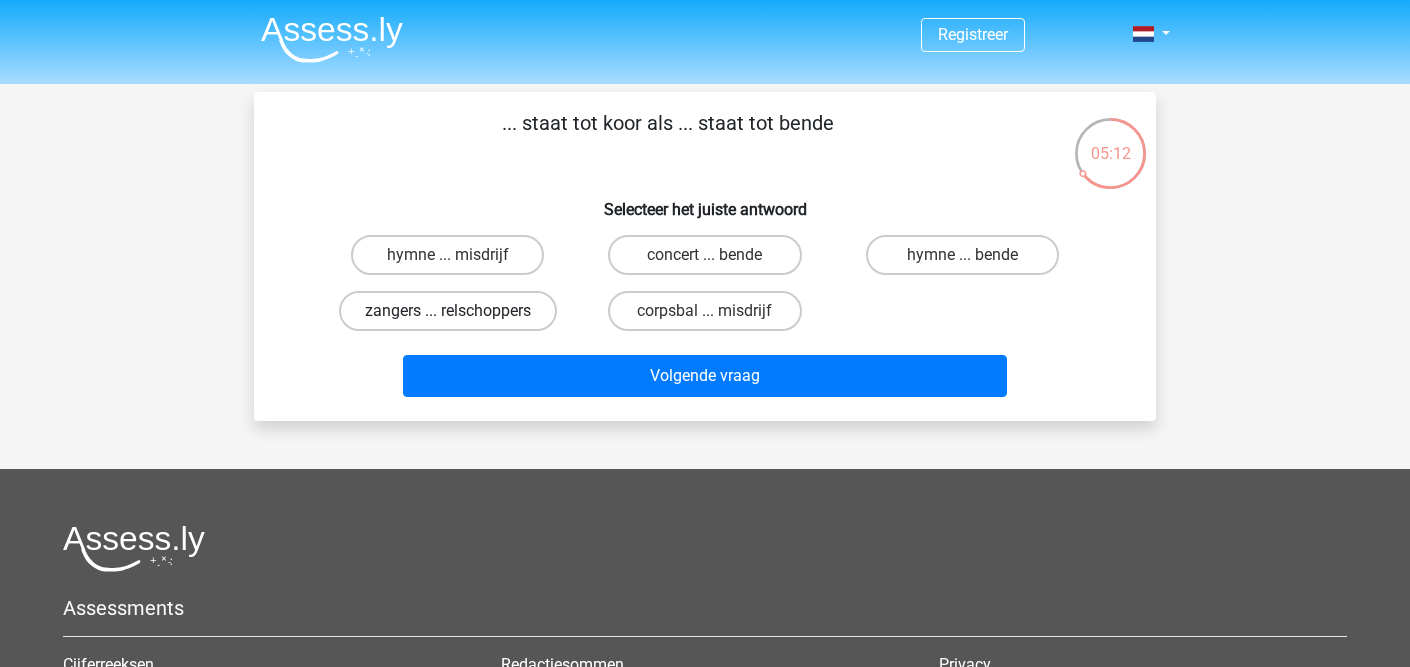 click on "zangers ... relschoppers" at bounding box center [448, 311] 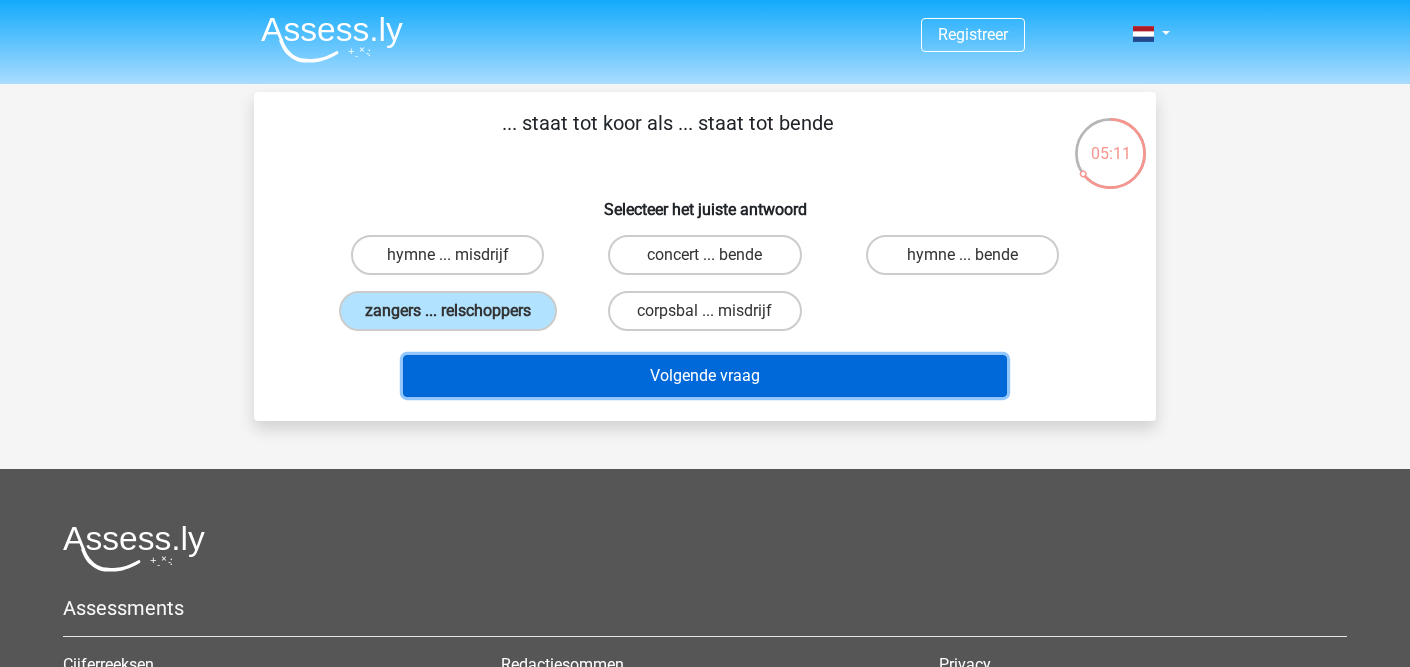 click on "Volgende vraag" at bounding box center [705, 376] 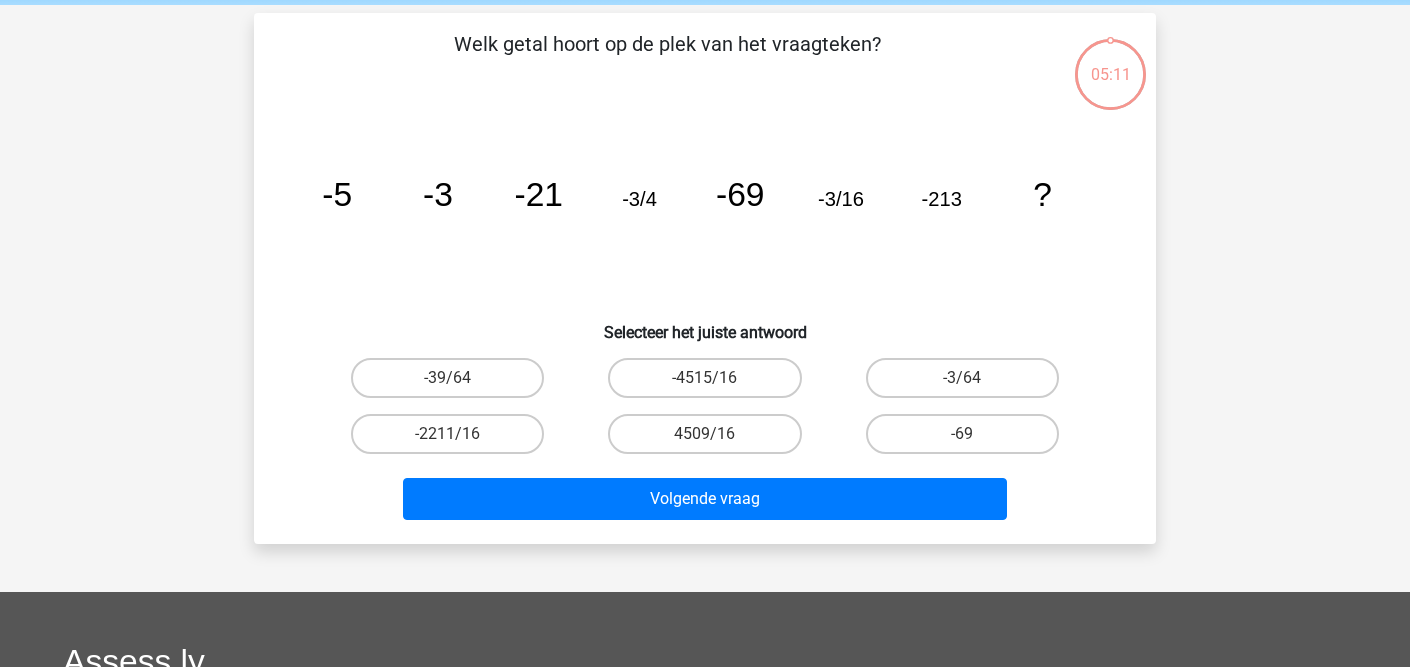 scroll, scrollTop: 92, scrollLeft: 0, axis: vertical 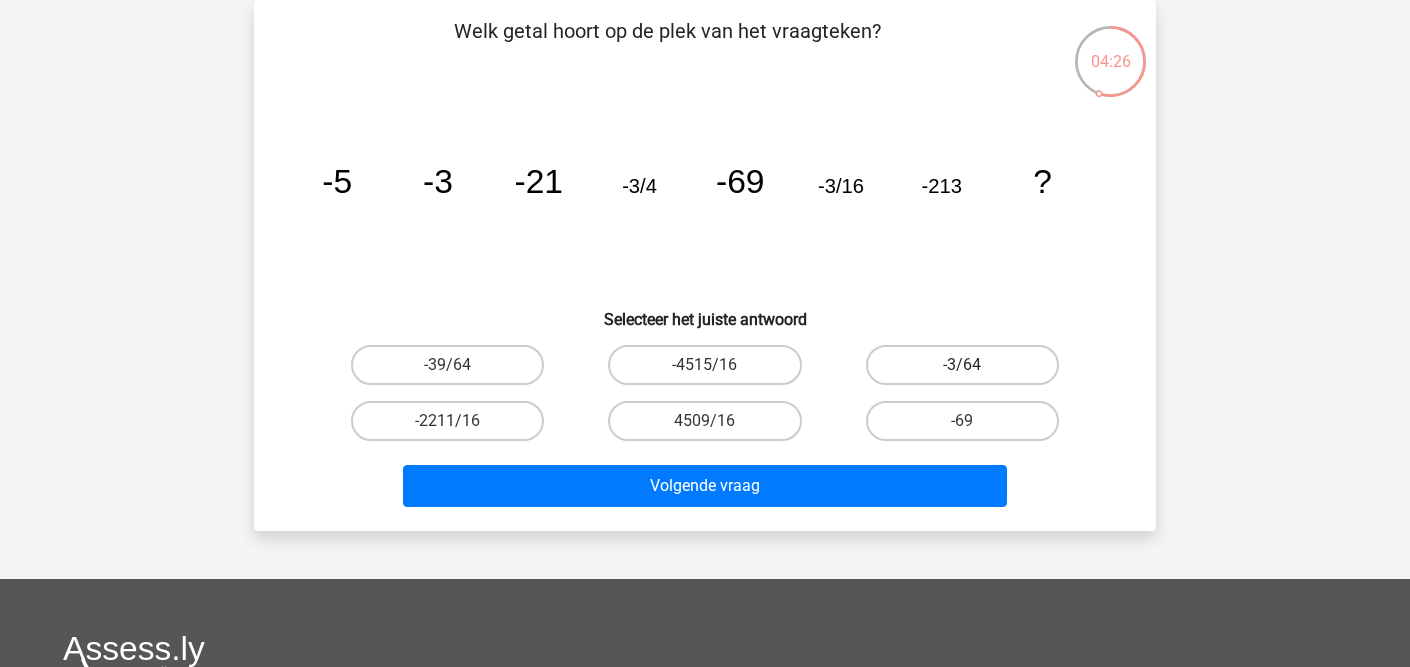click on "-3/64" at bounding box center [962, 365] 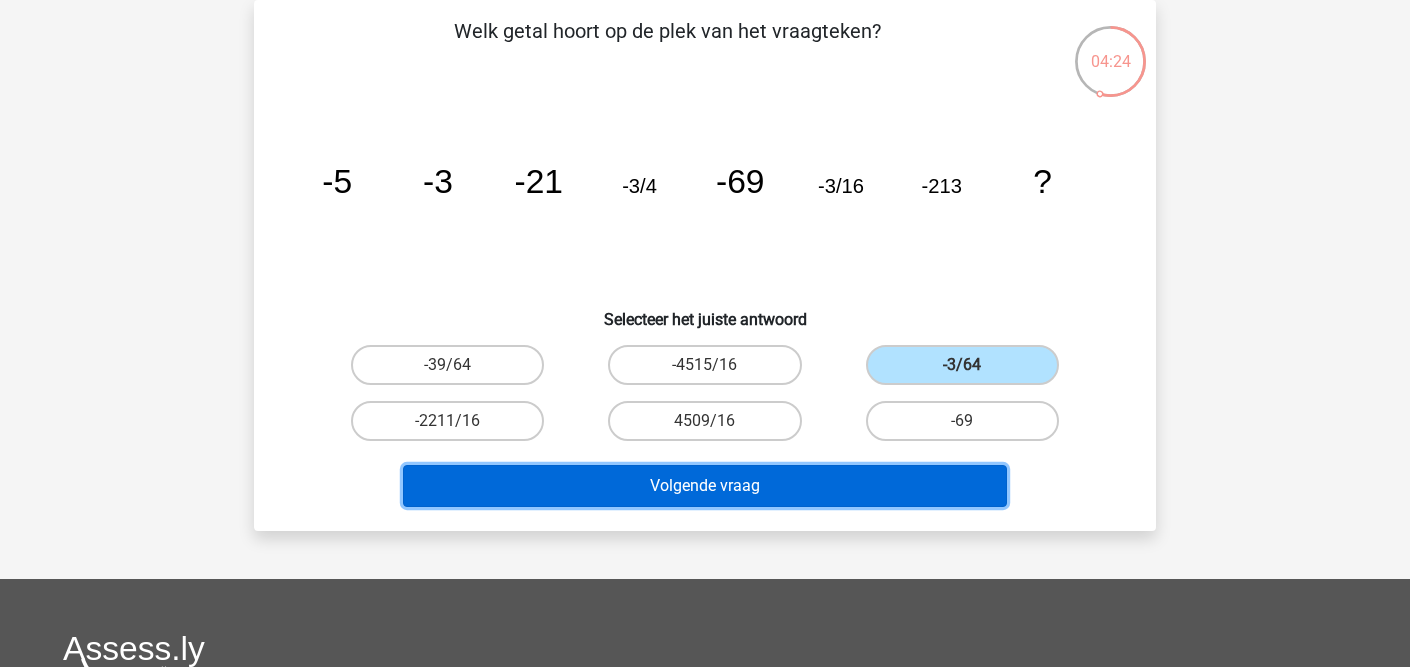 click on "Volgende vraag" at bounding box center (705, 486) 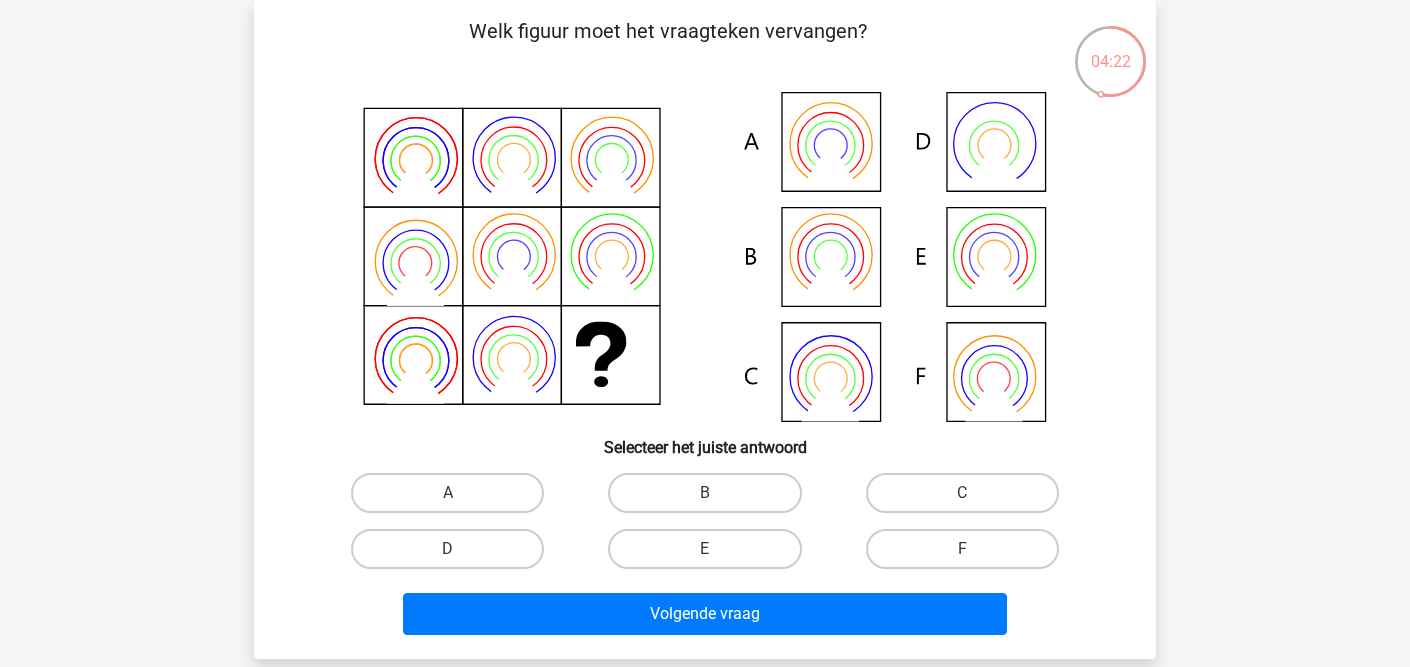scroll, scrollTop: 54, scrollLeft: 0, axis: vertical 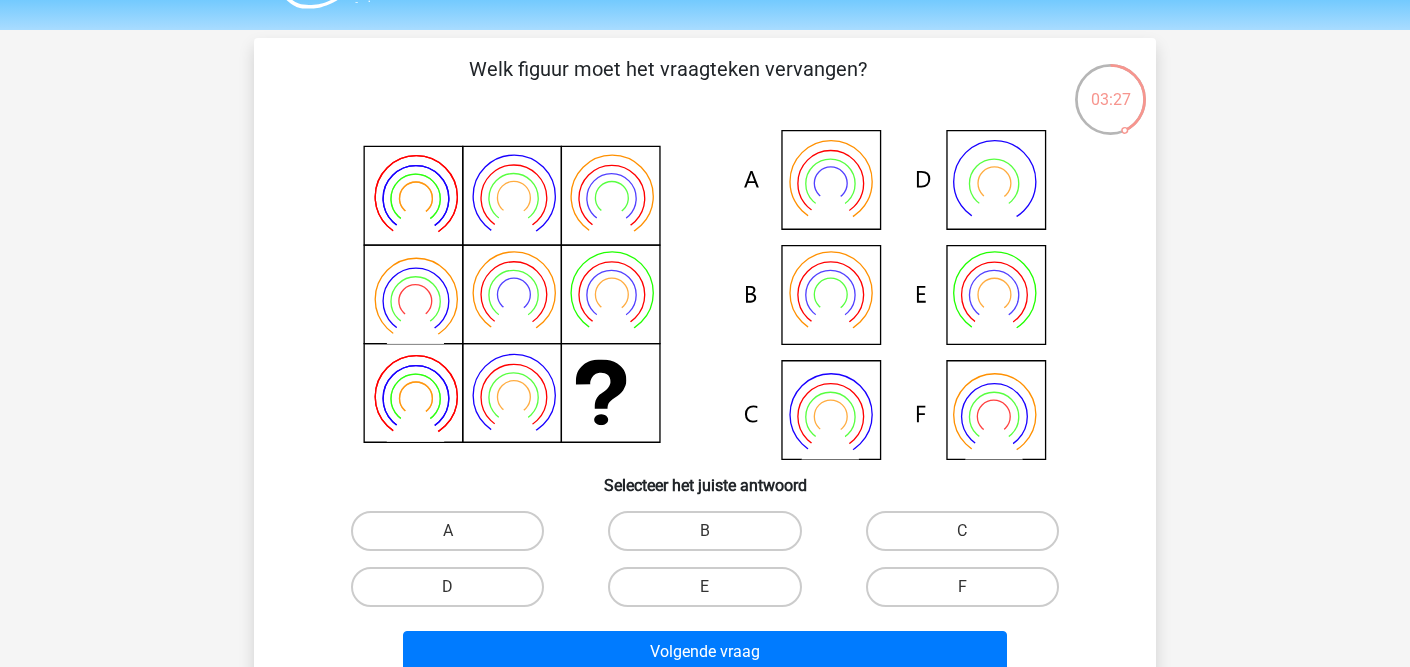 click 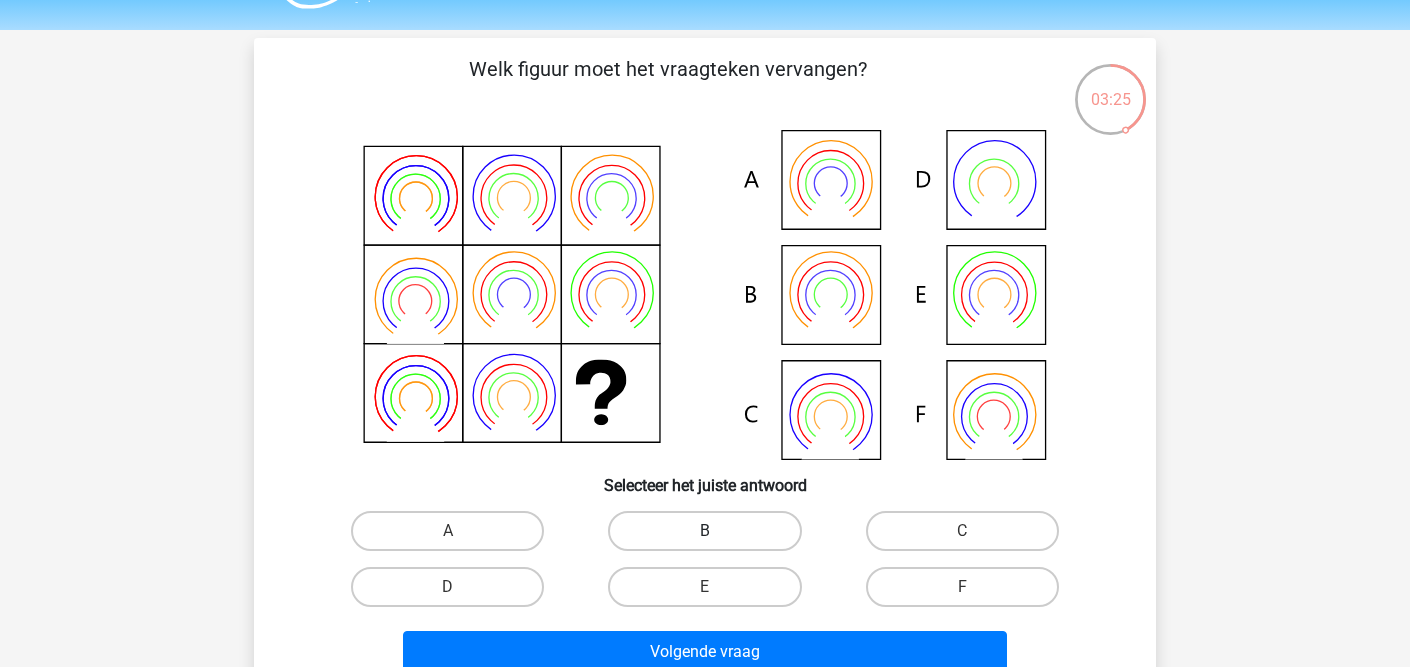 click on "B" at bounding box center (704, 531) 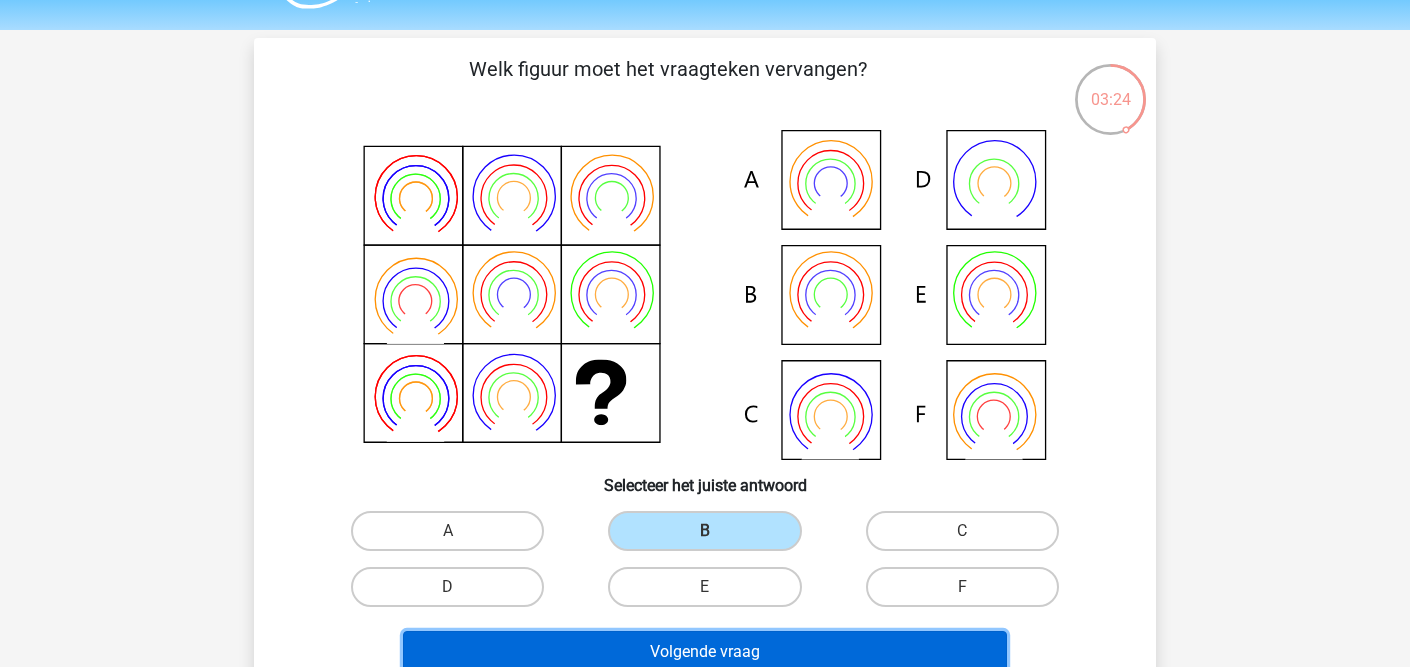 click on "Volgende vraag" at bounding box center [705, 652] 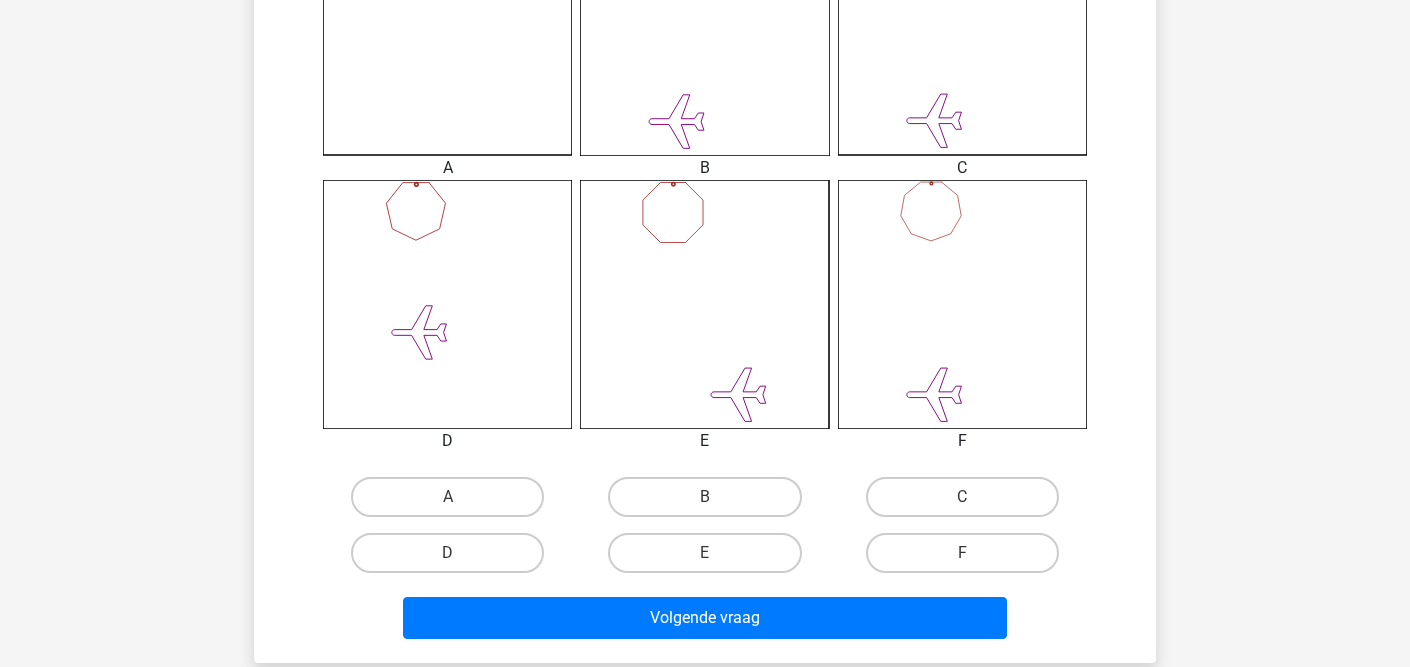 scroll, scrollTop: 687, scrollLeft: 0, axis: vertical 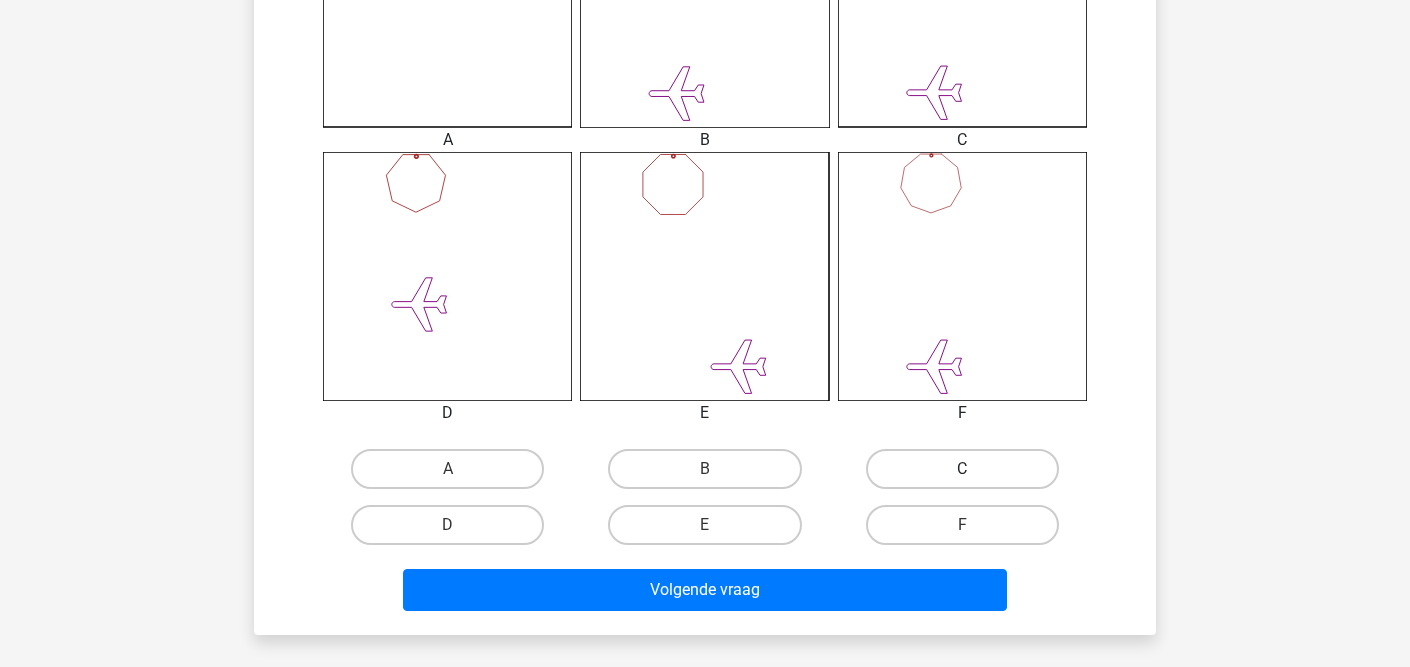click on "C" at bounding box center (962, 469) 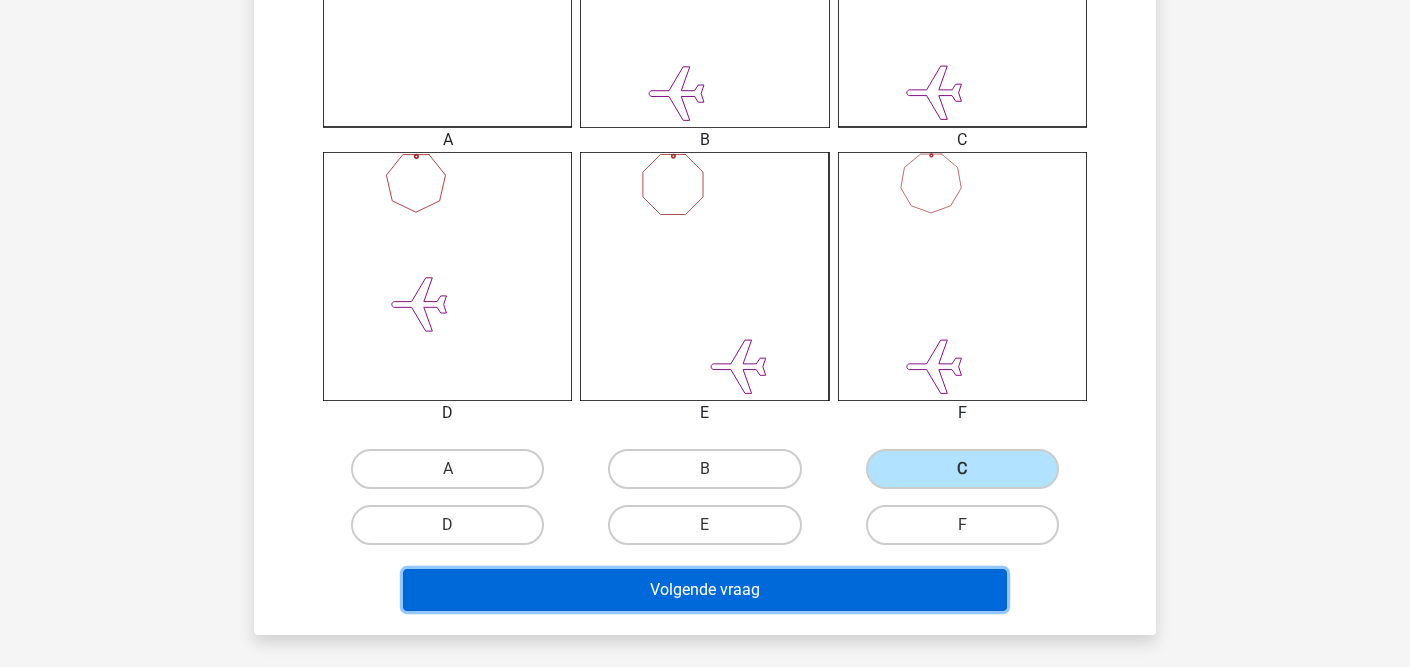 click on "Volgende vraag" at bounding box center (705, 590) 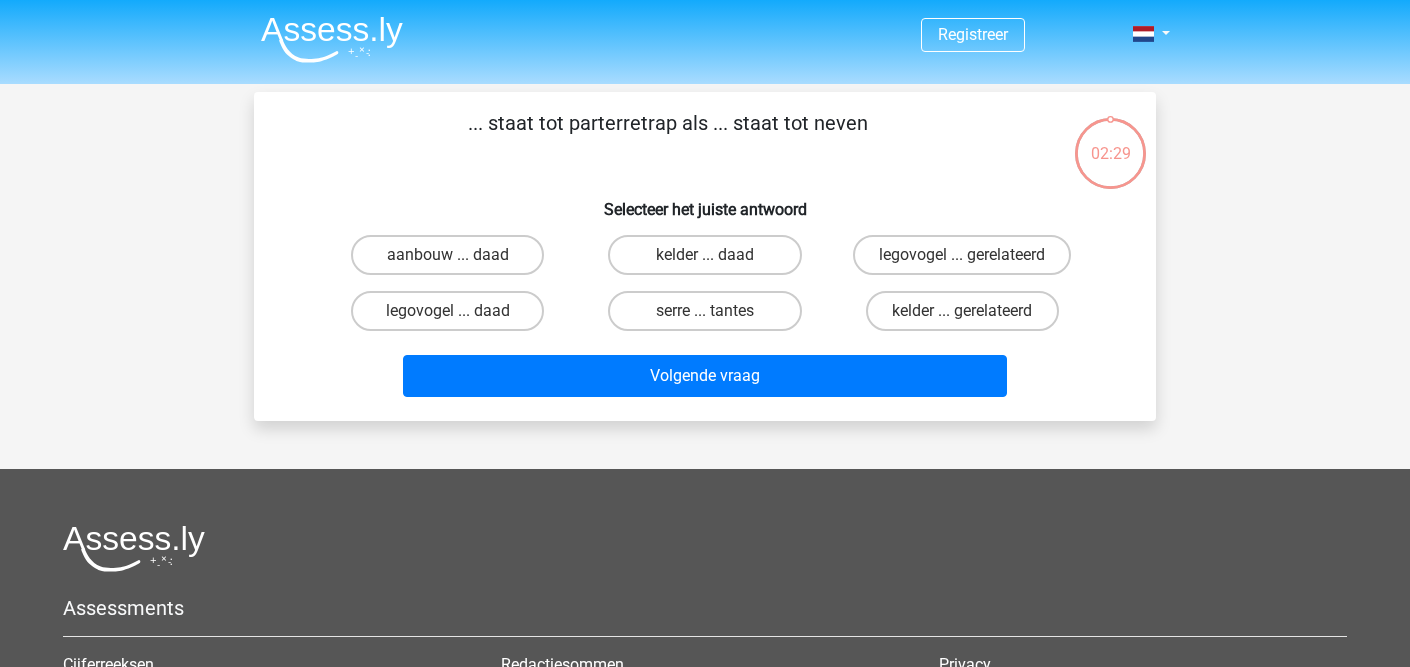 scroll, scrollTop: 1, scrollLeft: 0, axis: vertical 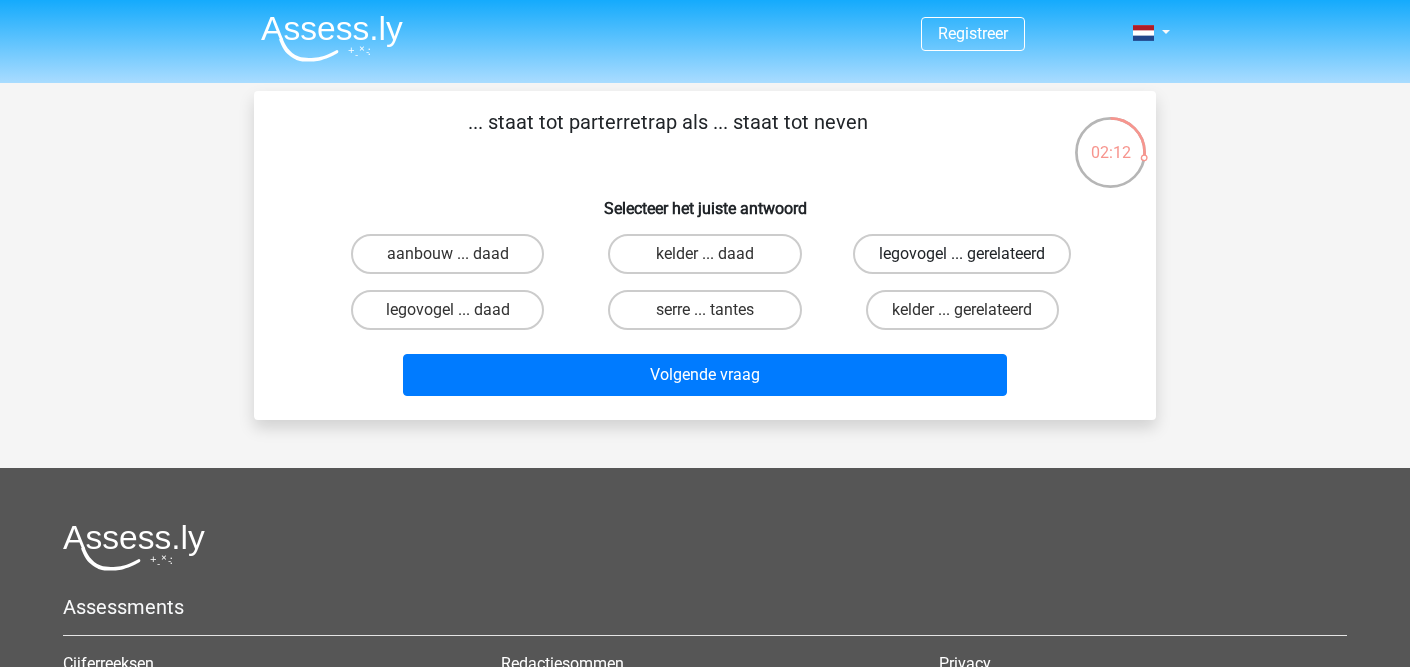 click on "legovogel ... gerelateerd" at bounding box center (962, 254) 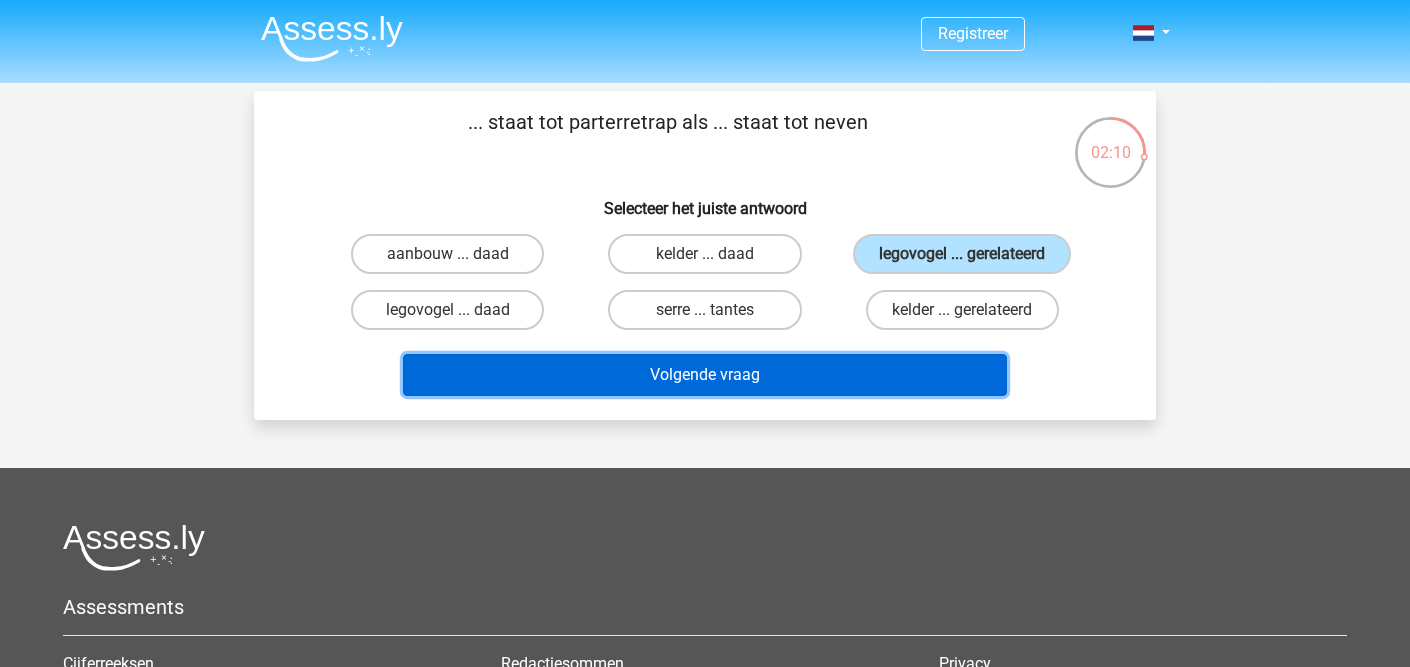 click on "Volgende vraag" at bounding box center (705, 375) 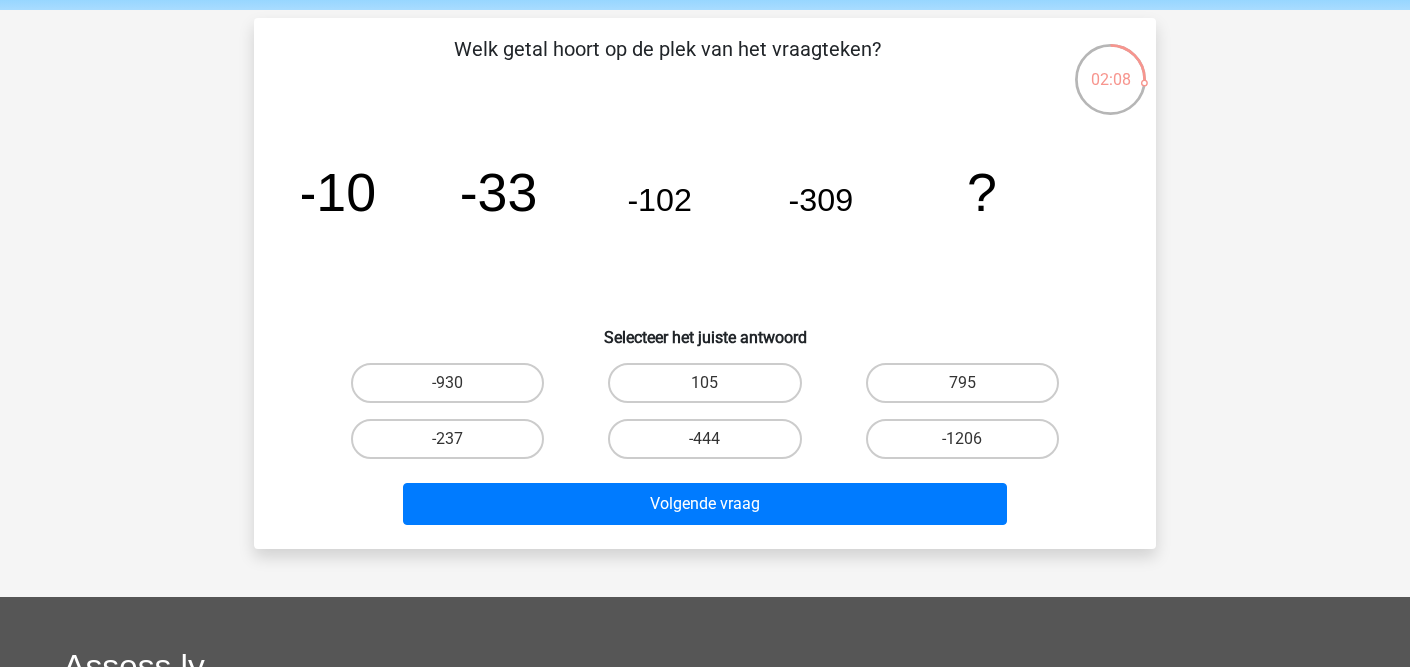 scroll, scrollTop: 73, scrollLeft: 0, axis: vertical 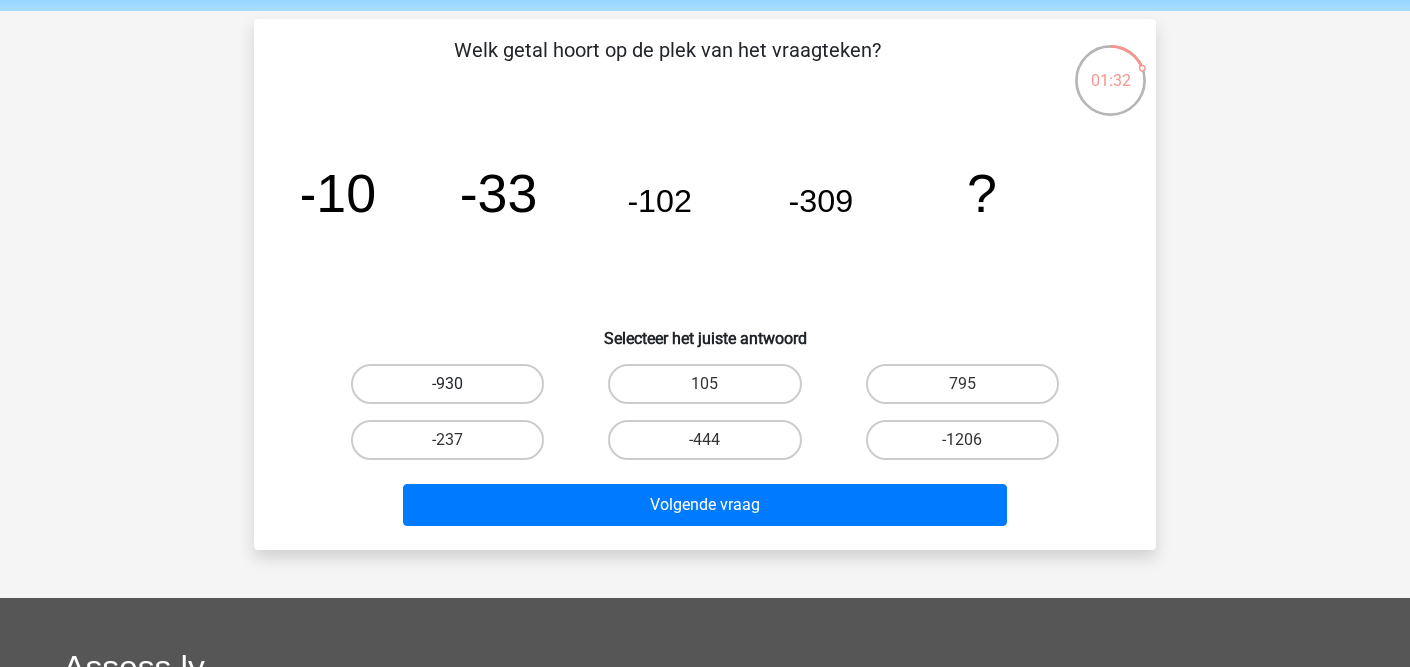 click on "-930" at bounding box center [447, 384] 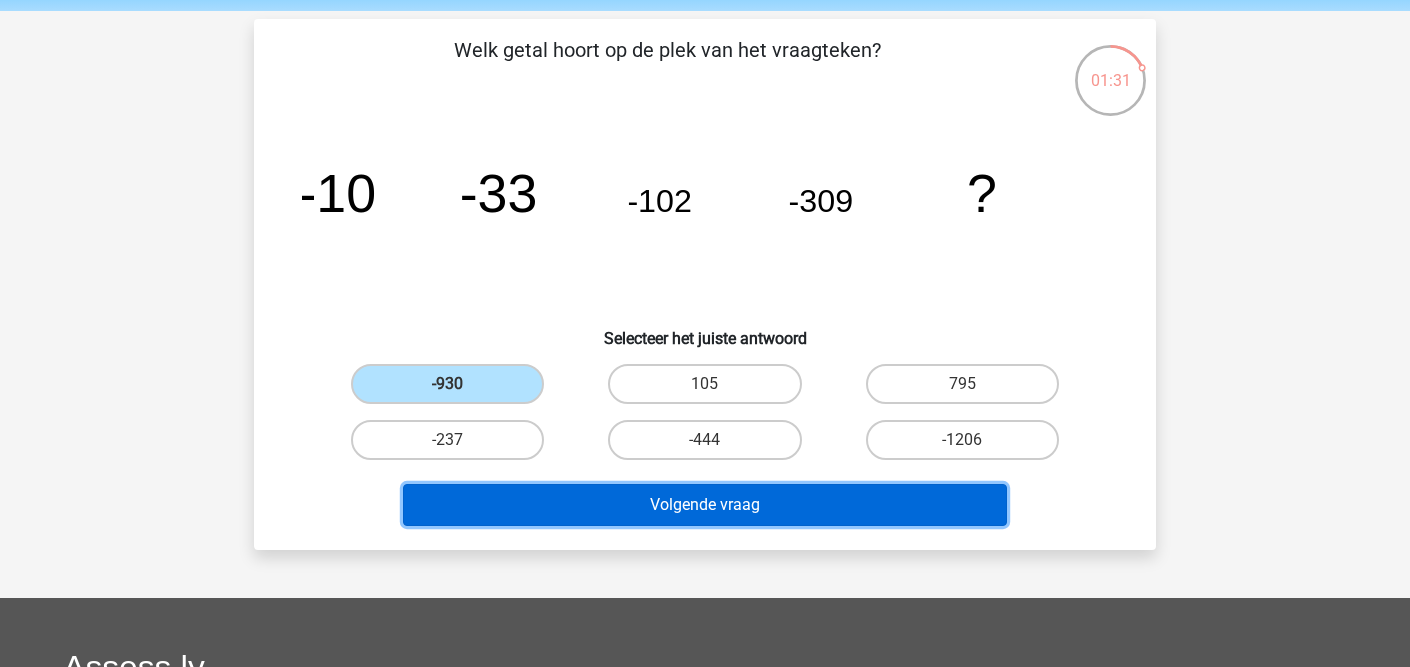click on "Volgende vraag" at bounding box center (705, 505) 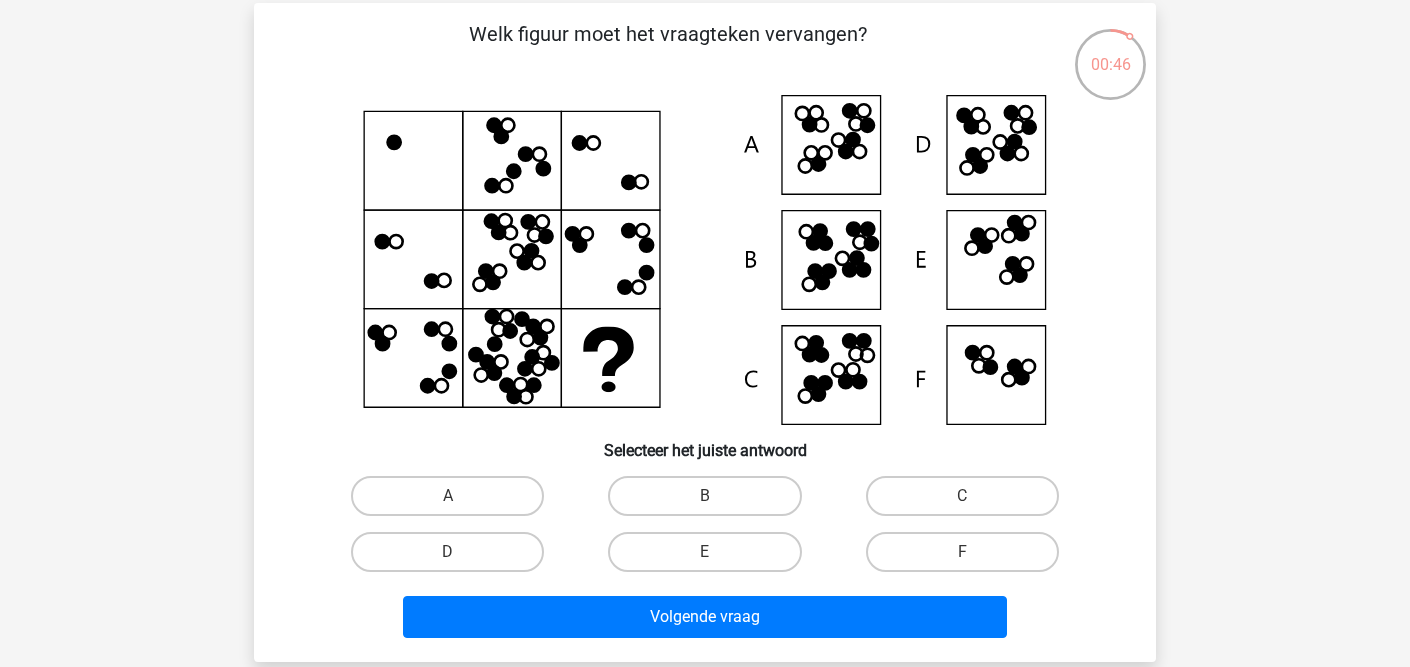scroll, scrollTop: 90, scrollLeft: 0, axis: vertical 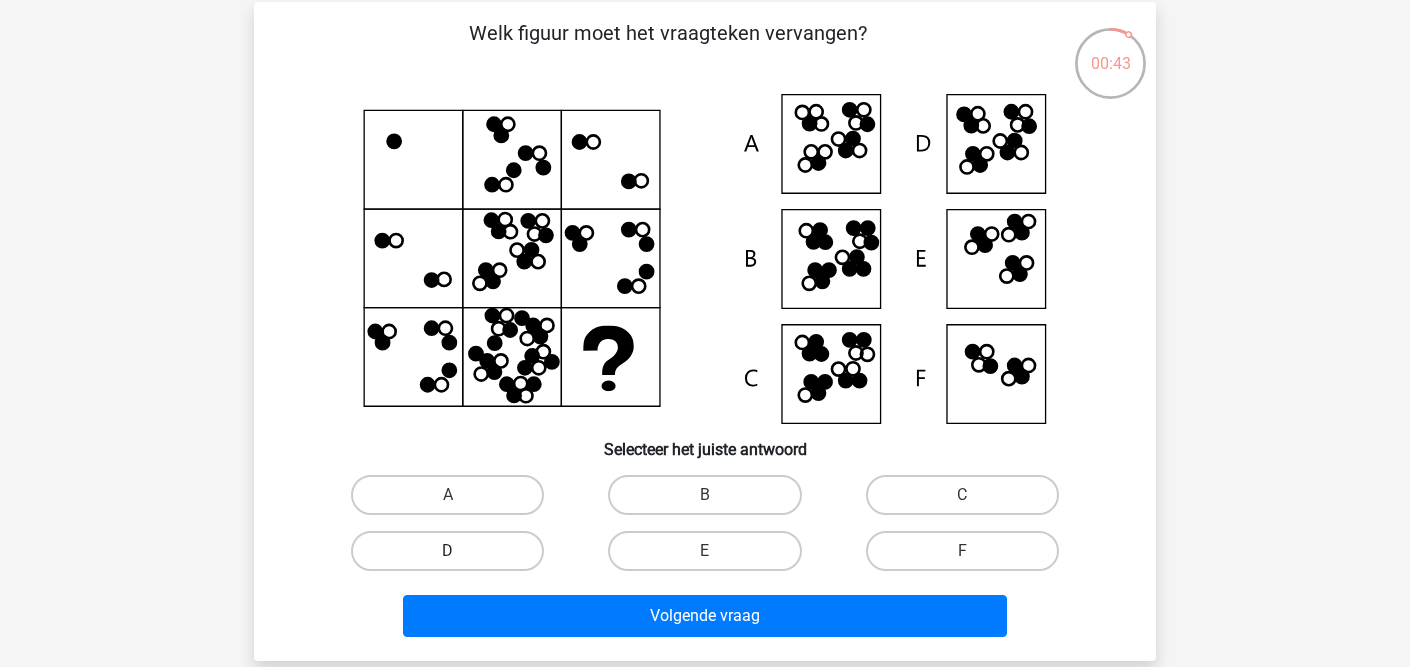 click on "D" at bounding box center [447, 551] 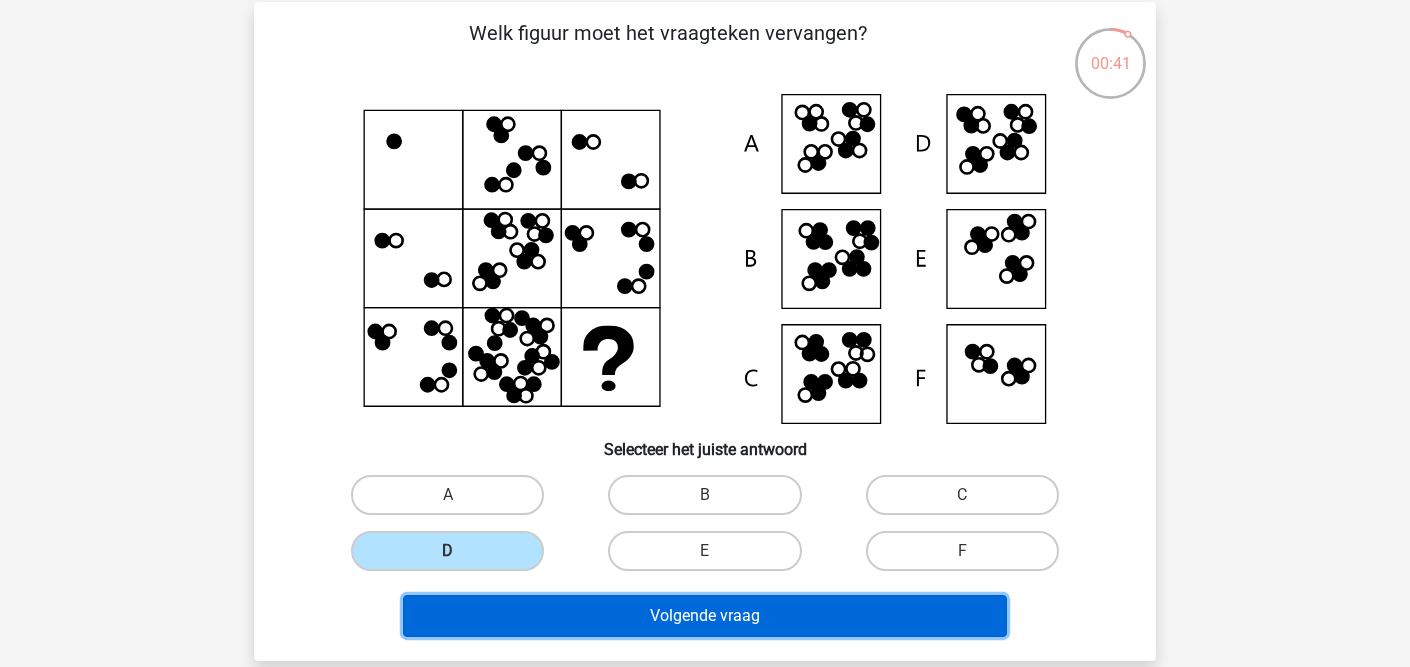 click on "Volgende vraag" at bounding box center [705, 616] 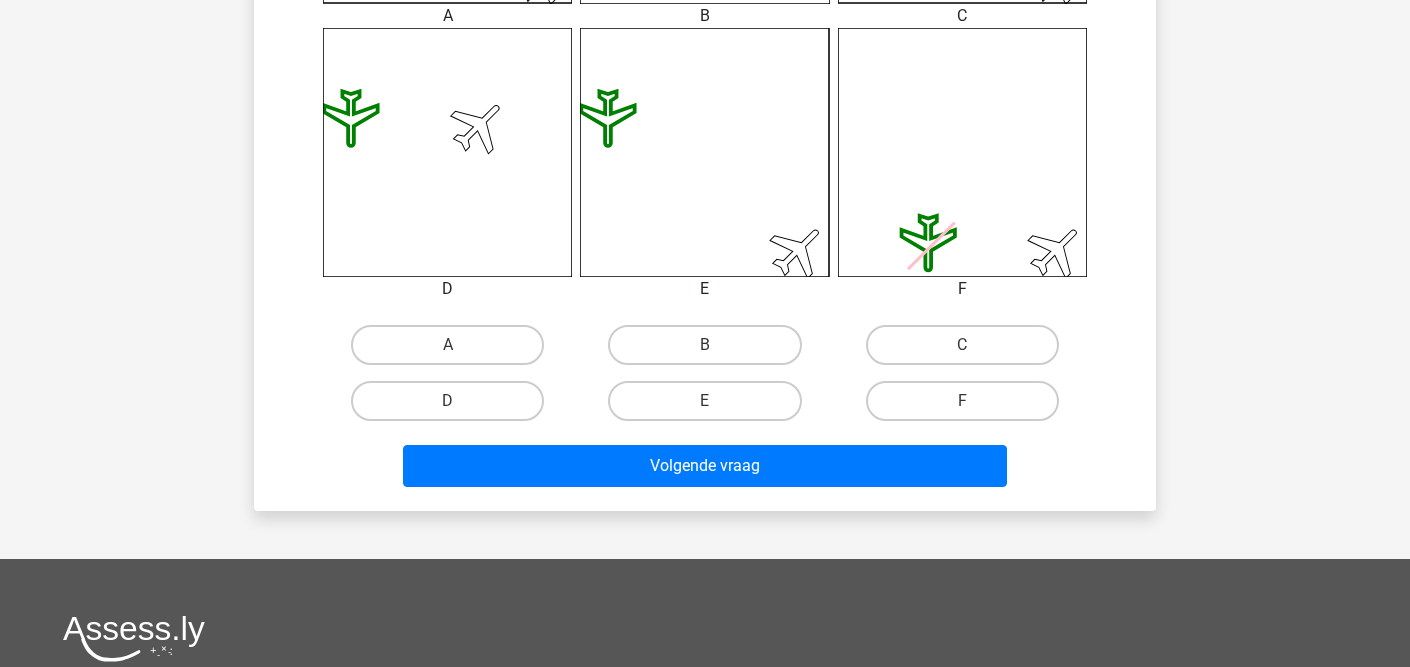 scroll, scrollTop: 810, scrollLeft: 0, axis: vertical 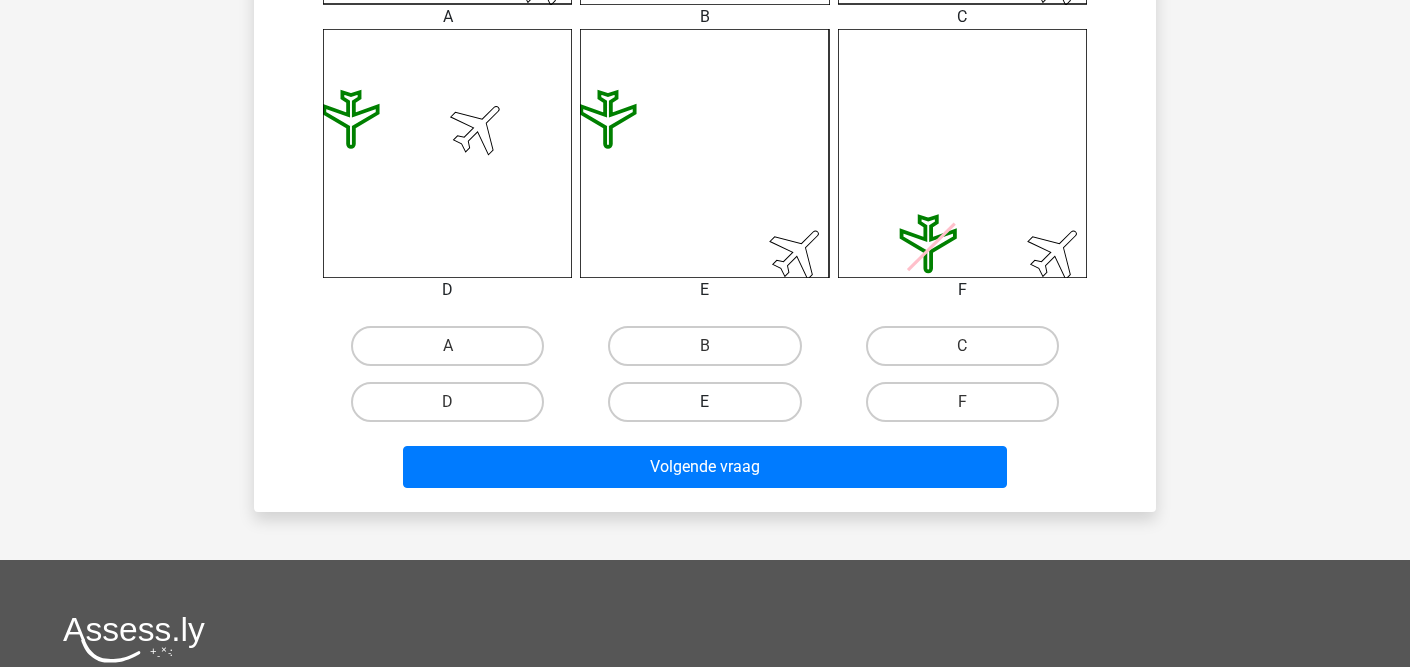 click on "E" at bounding box center (704, 402) 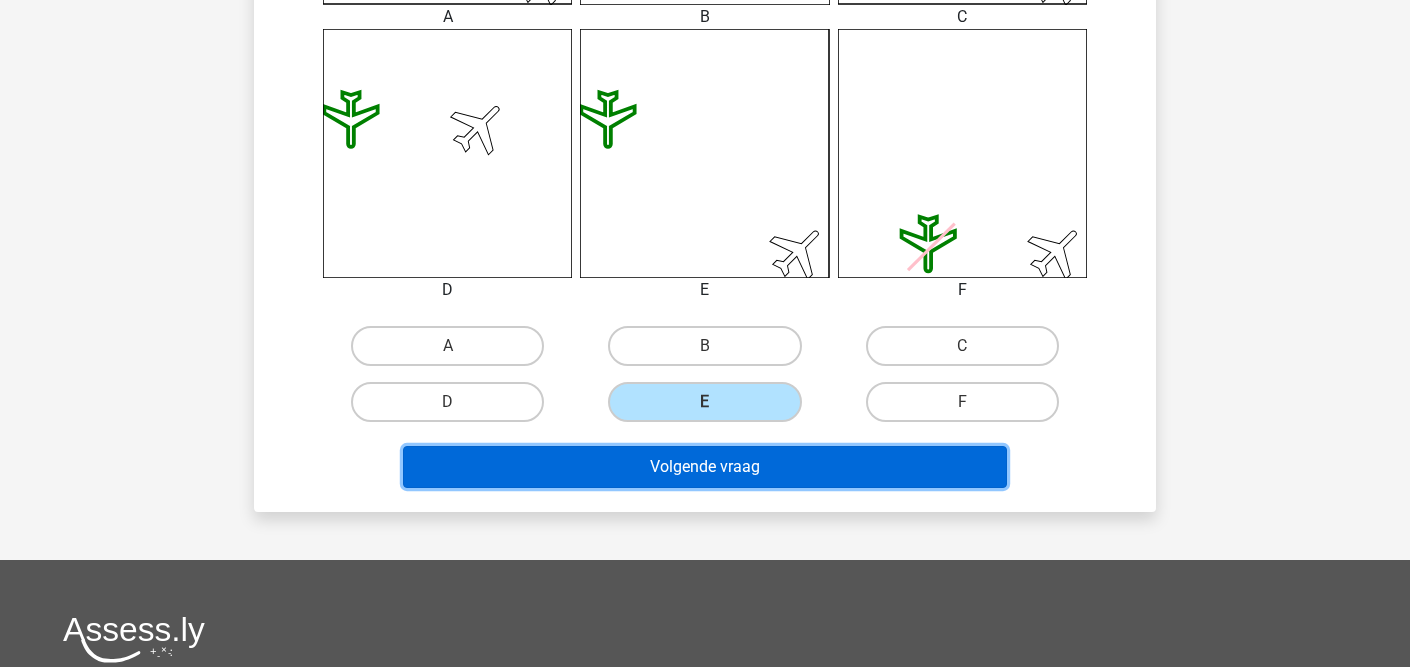 click on "Volgende vraag" at bounding box center [705, 467] 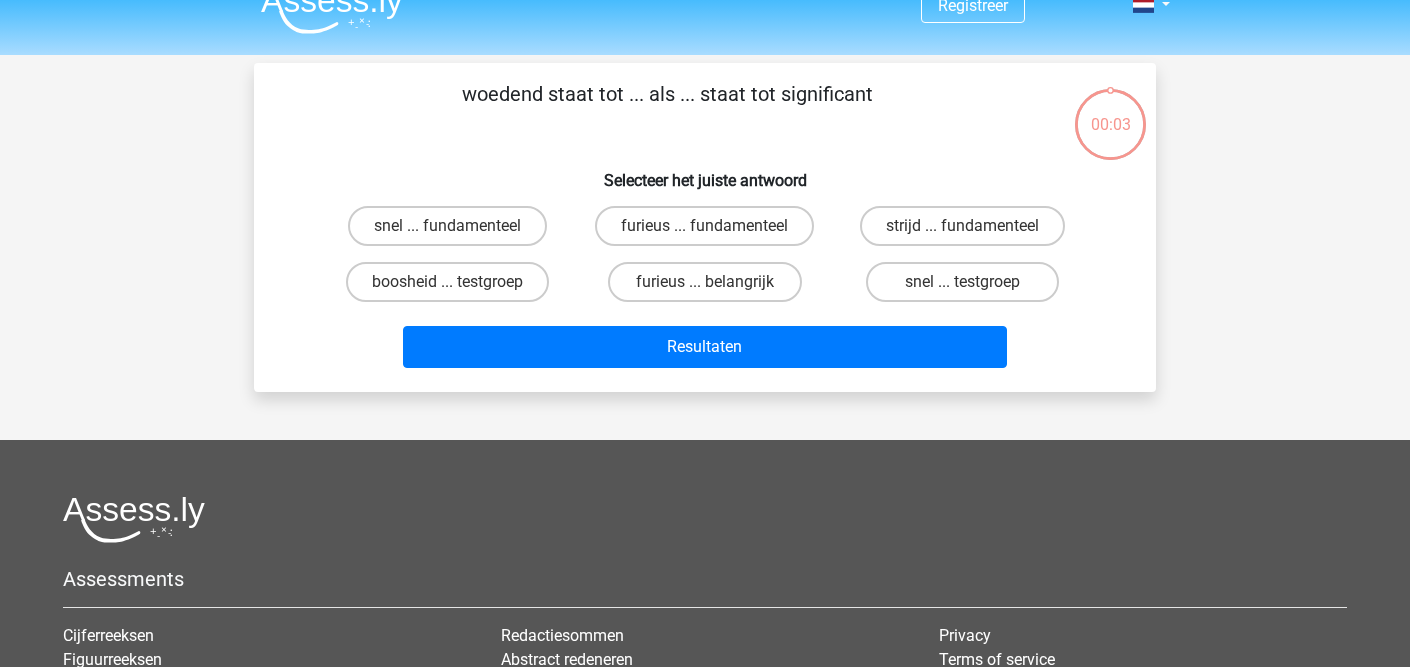 scroll, scrollTop: 0, scrollLeft: 0, axis: both 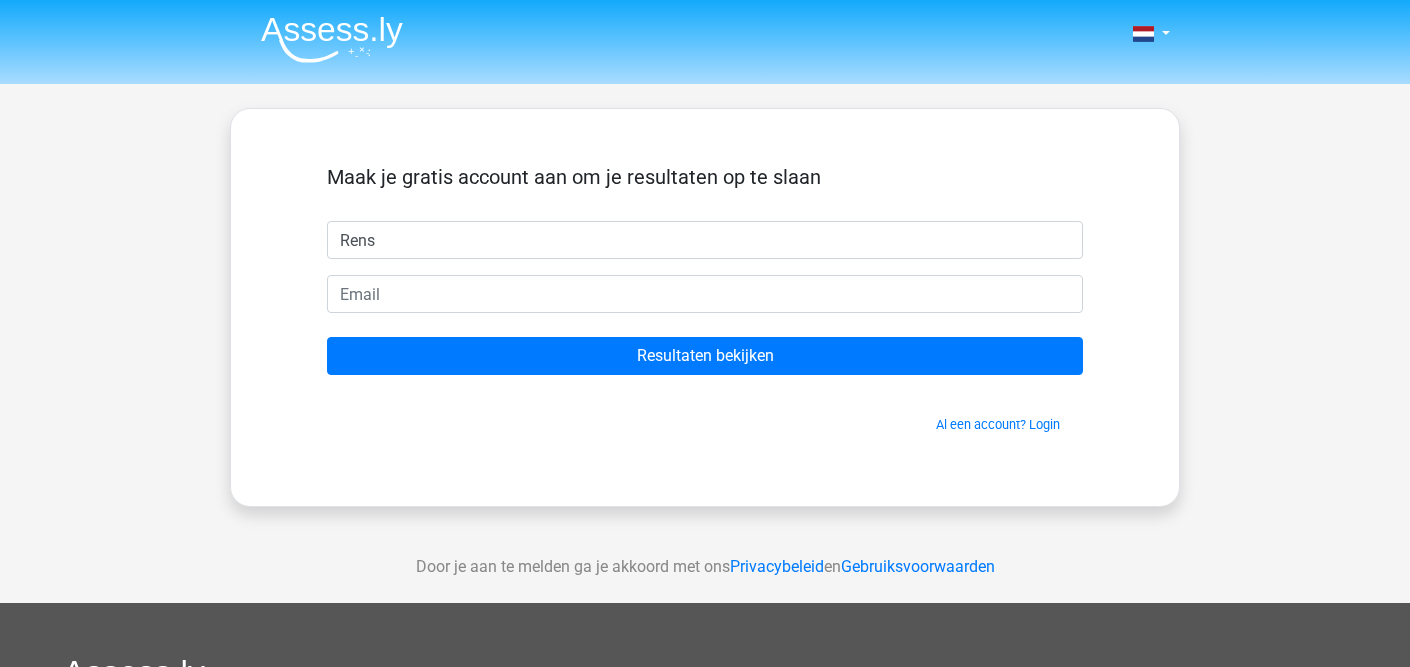 type on "Rens" 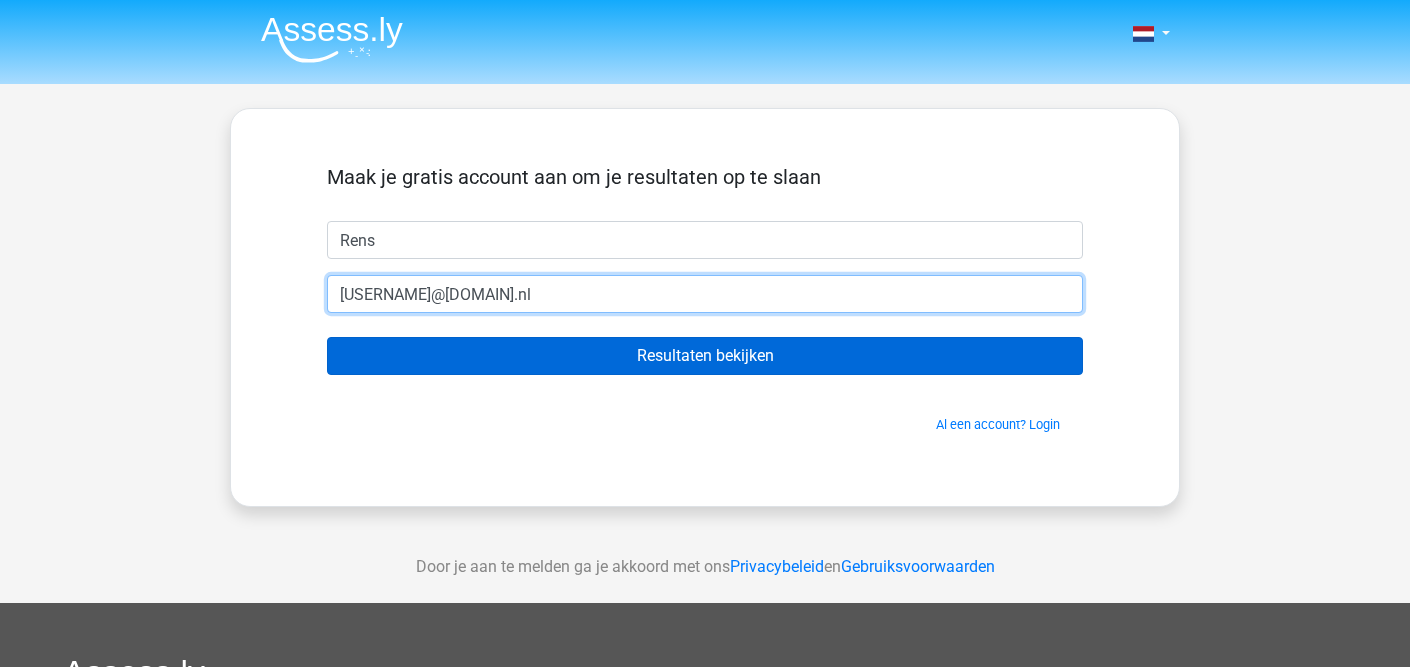type on "rens-jan@live.nl" 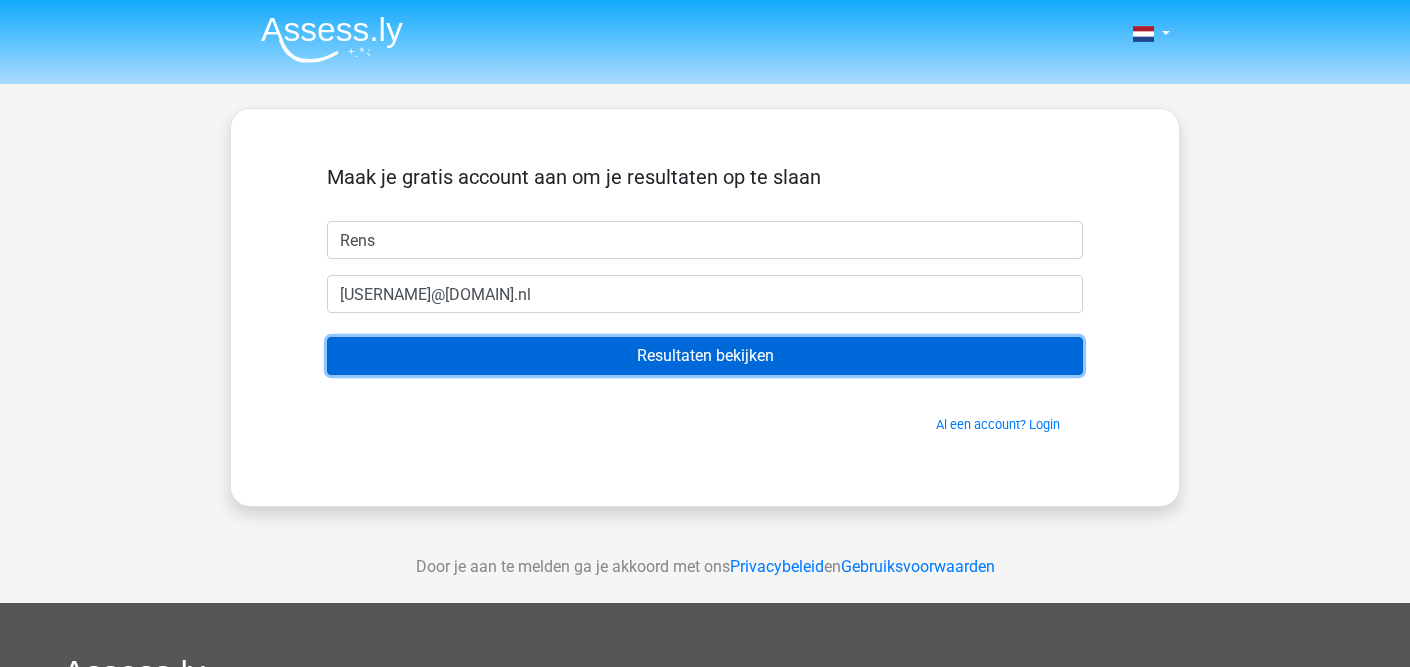 click on "Resultaten bekijken" at bounding box center (705, 356) 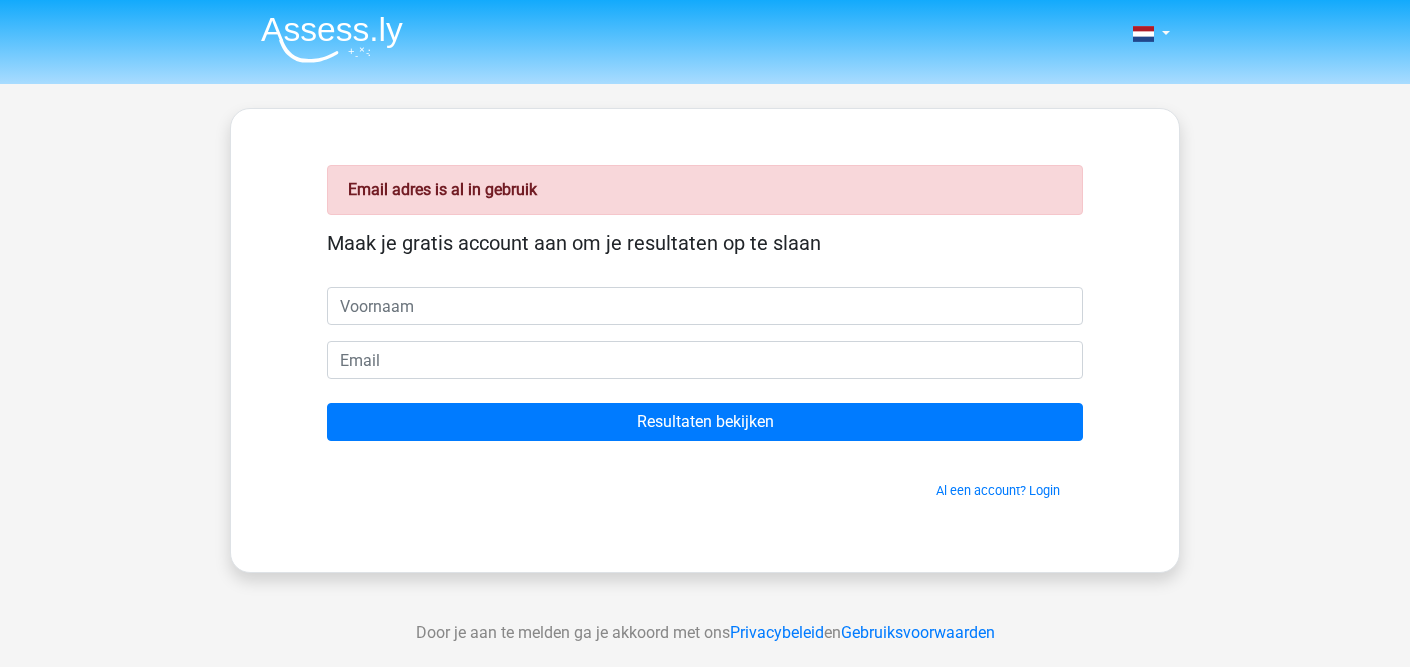 scroll, scrollTop: 0, scrollLeft: 0, axis: both 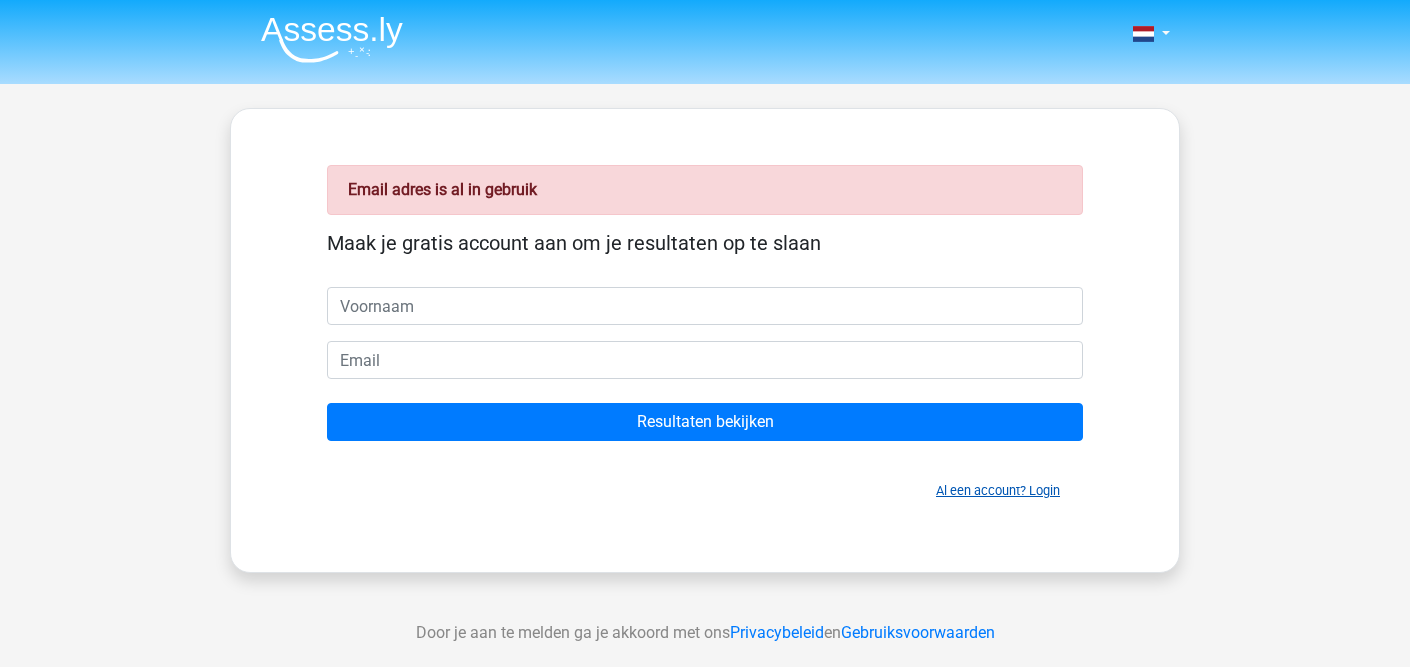 click on "Al een account? Login" at bounding box center [998, 490] 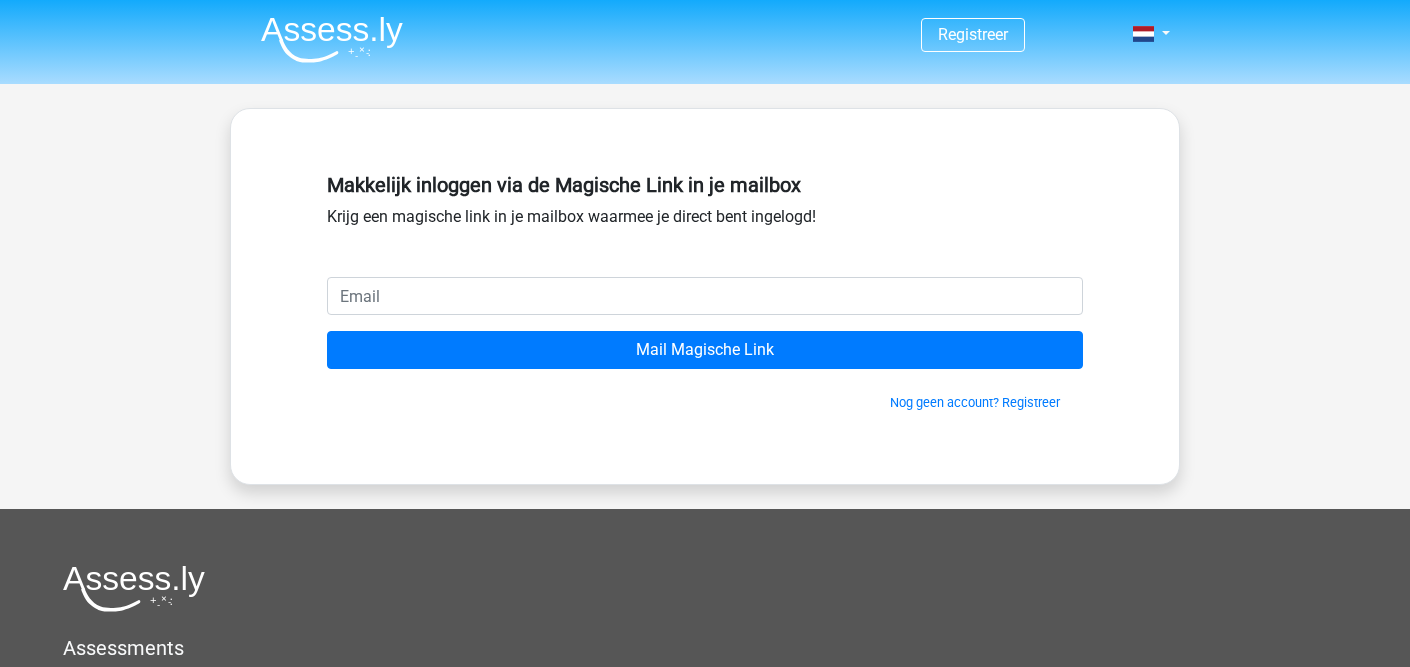 scroll, scrollTop: 0, scrollLeft: 0, axis: both 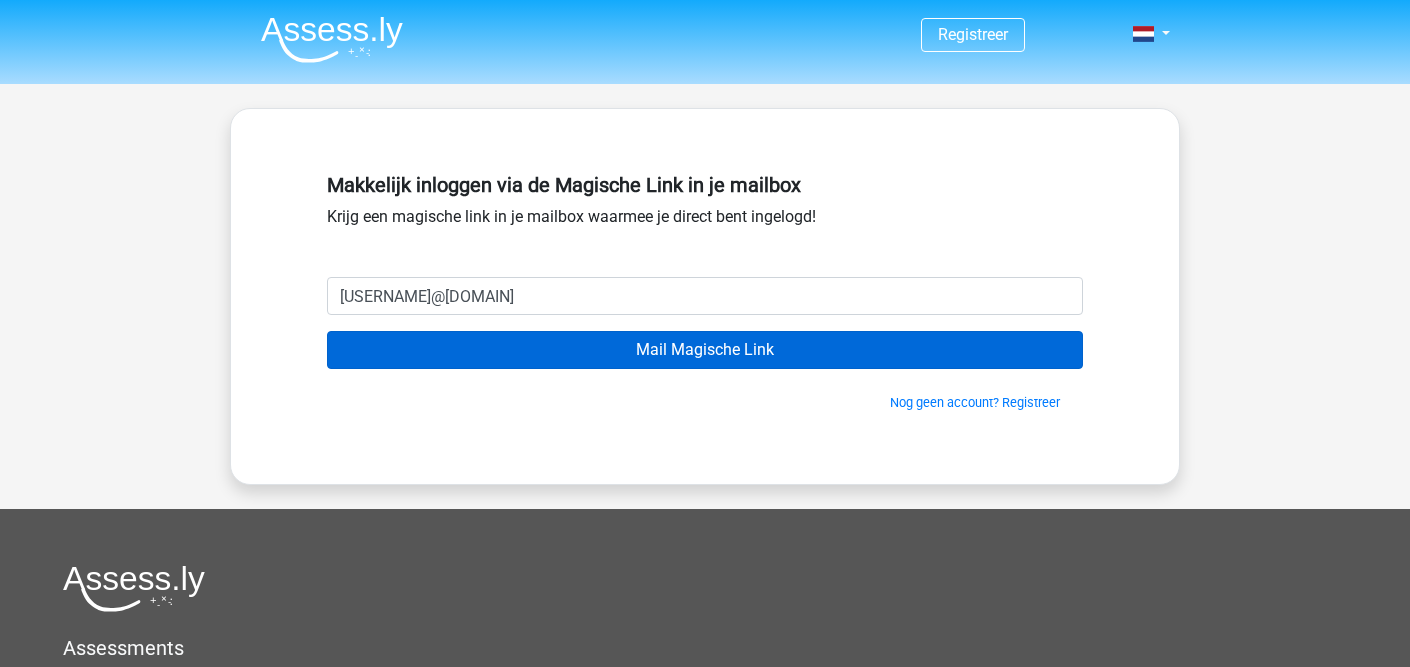type on "rens-jan@live.nl" 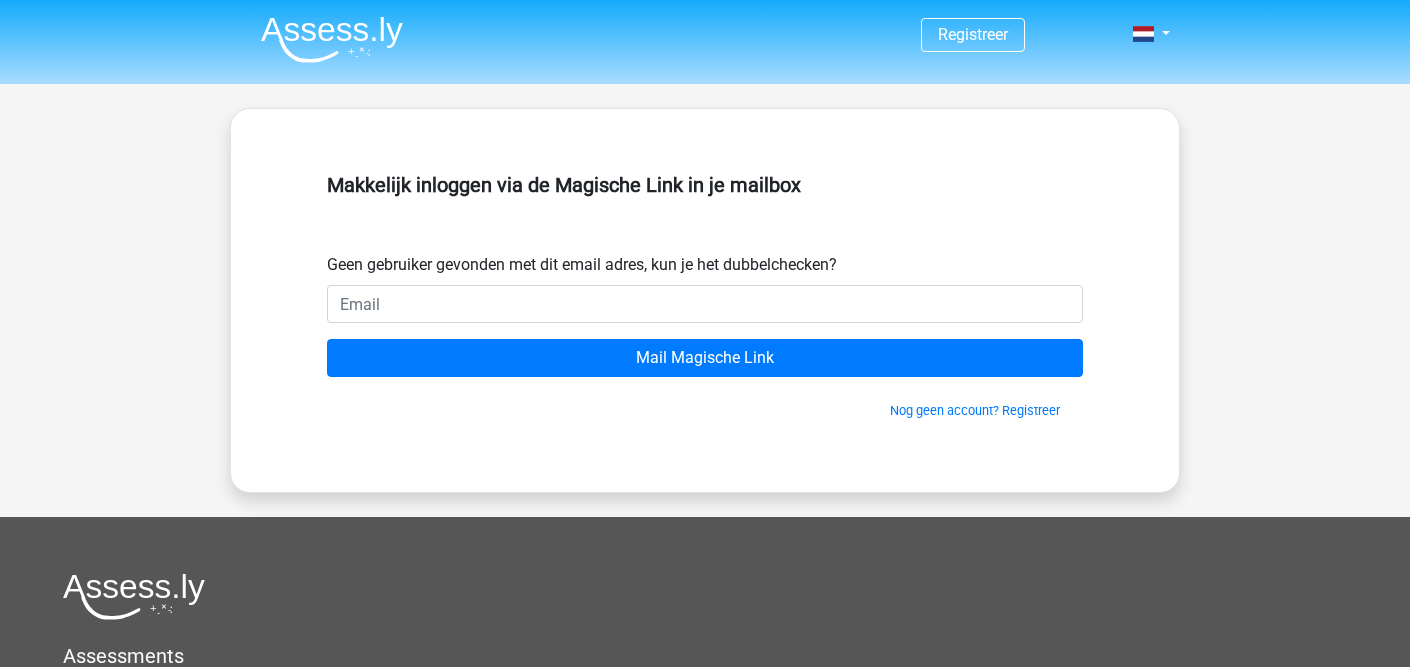 scroll, scrollTop: 0, scrollLeft: 0, axis: both 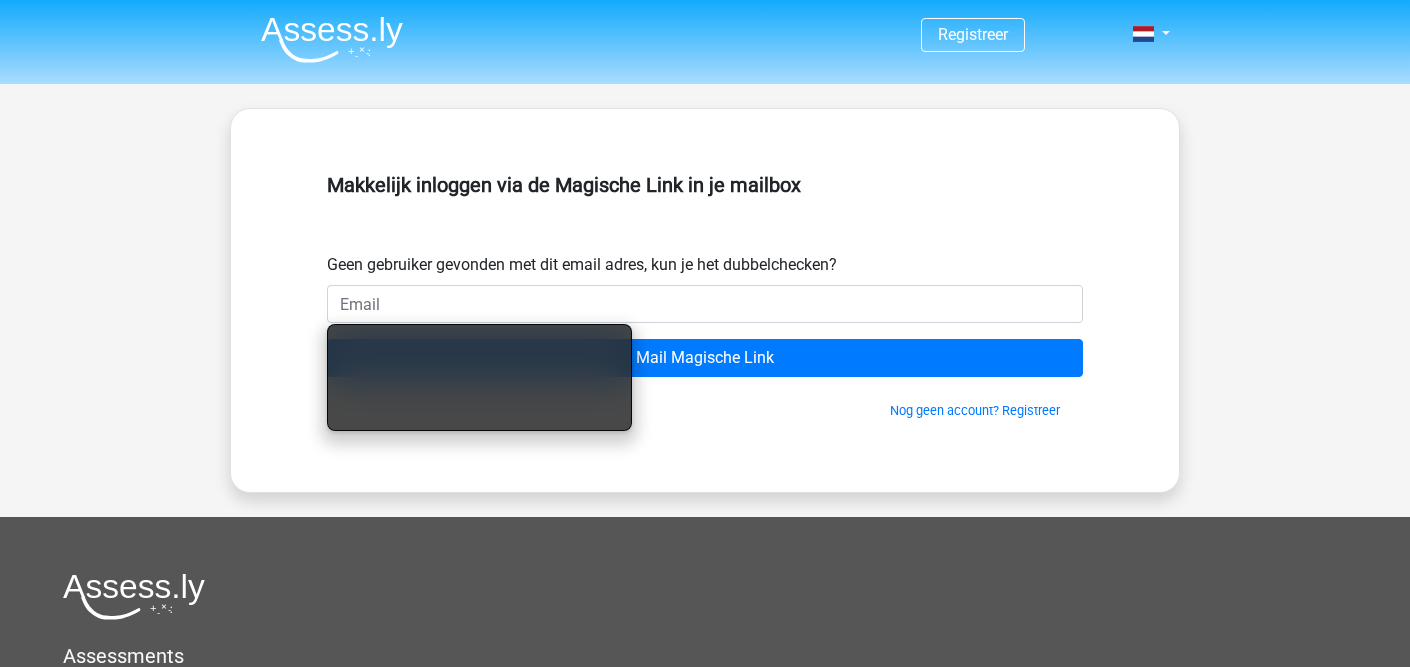 click at bounding box center (705, 304) 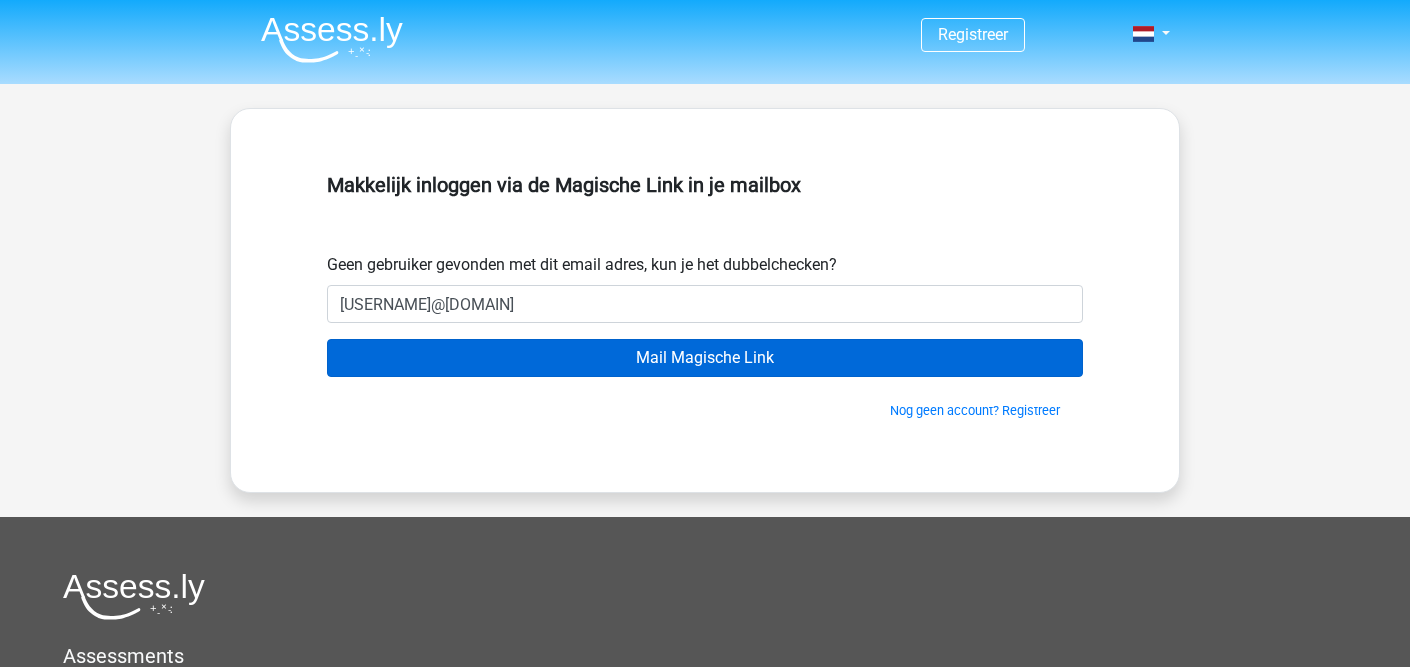 type on "[USERNAME]@[DOMAIN]" 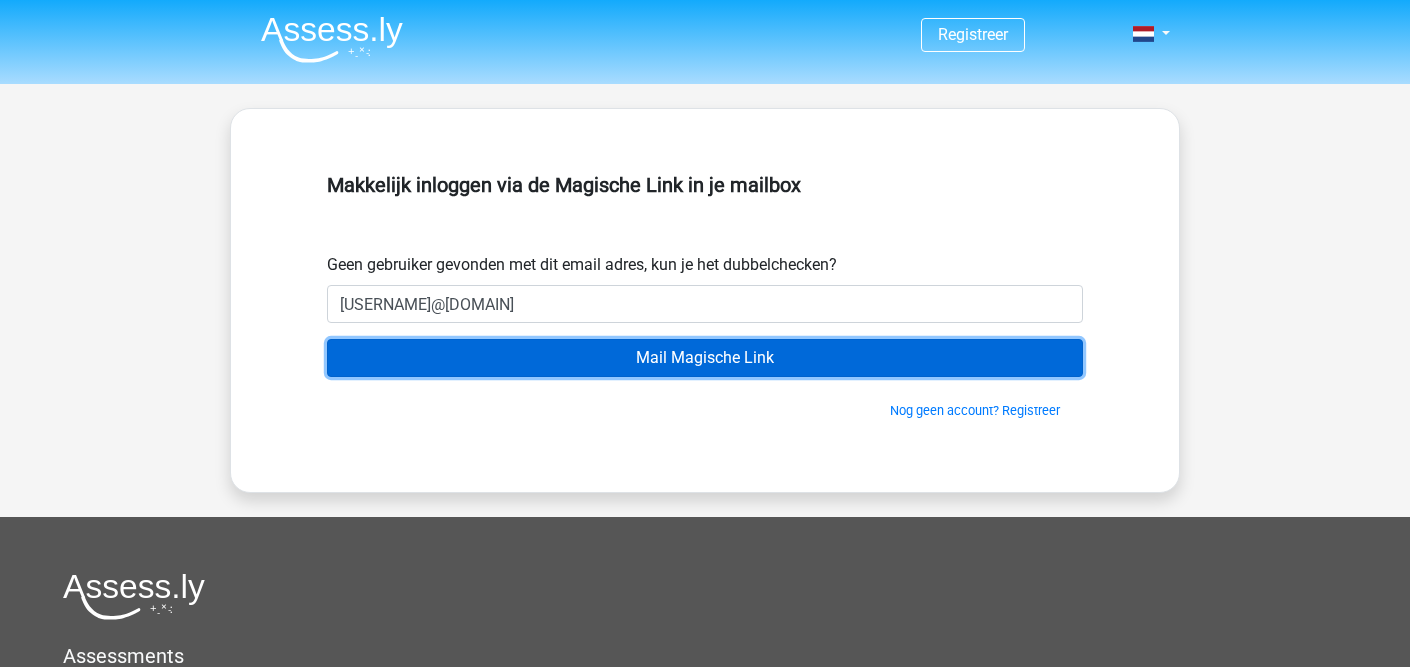 click on "Mail Magische Link" at bounding box center (705, 358) 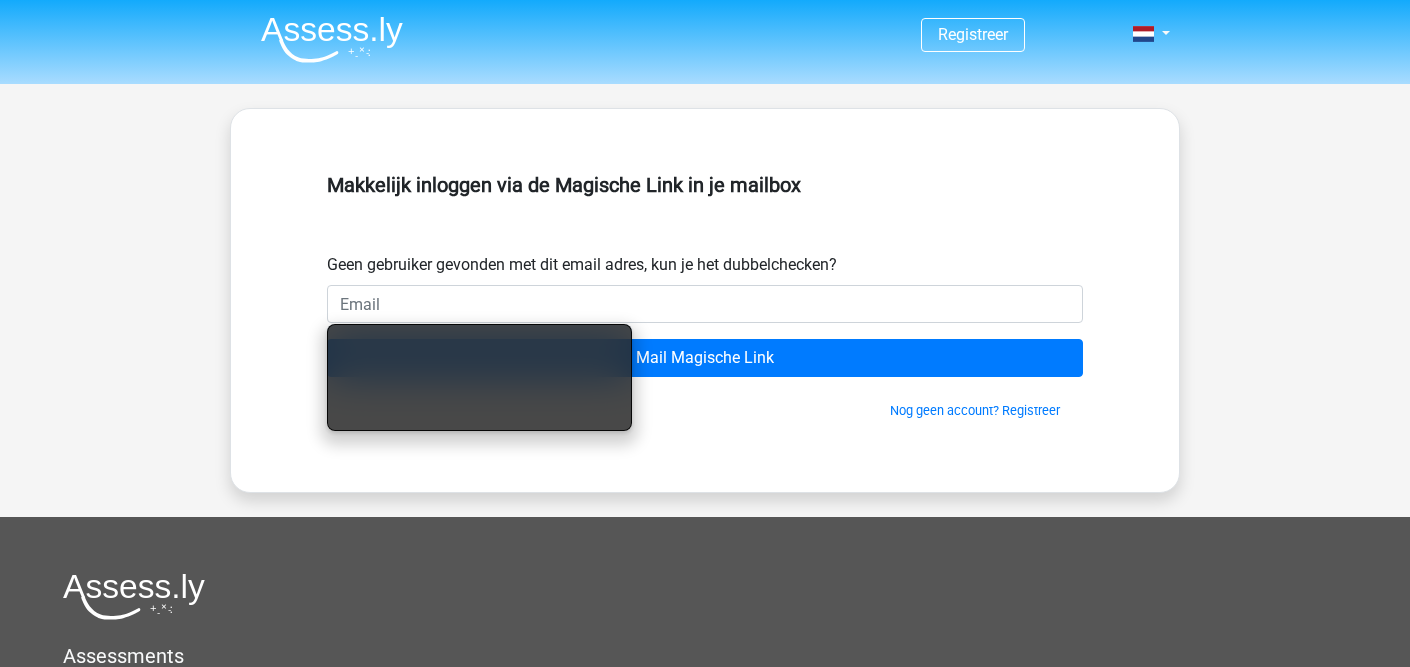scroll, scrollTop: 0, scrollLeft: 0, axis: both 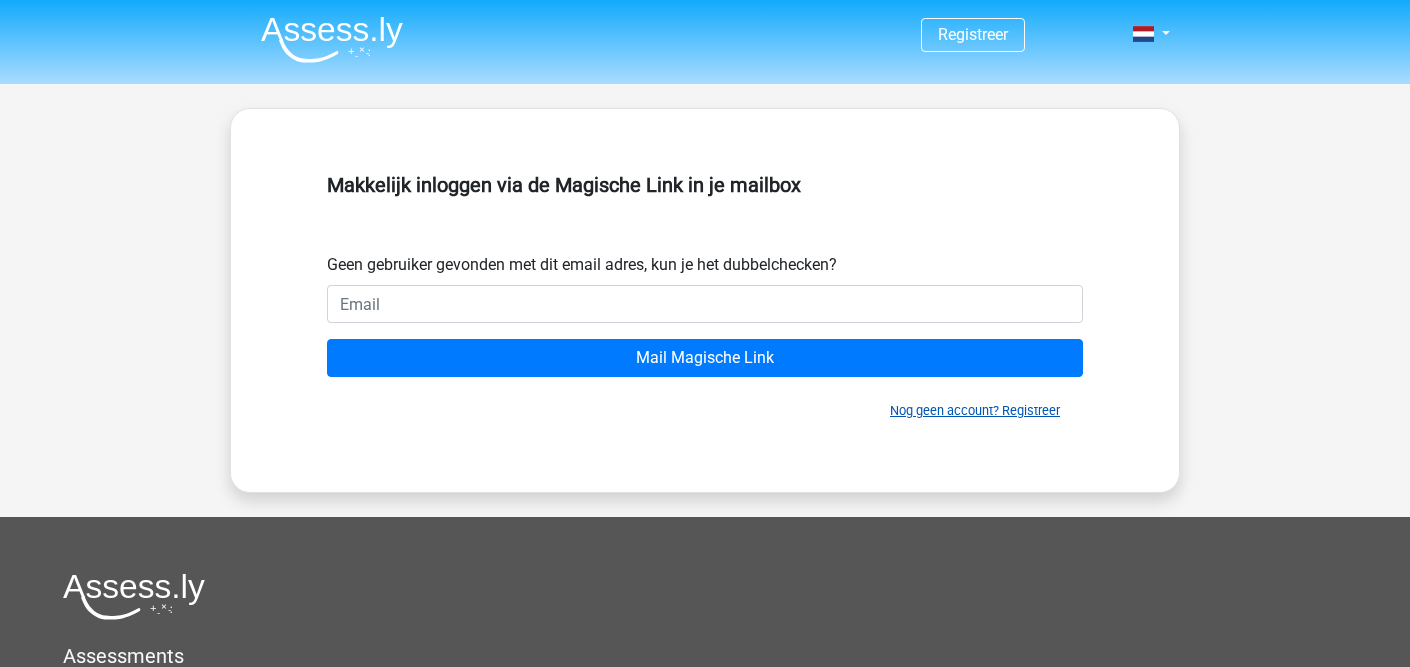 click on "Nog geen account? Registreer" at bounding box center [975, 410] 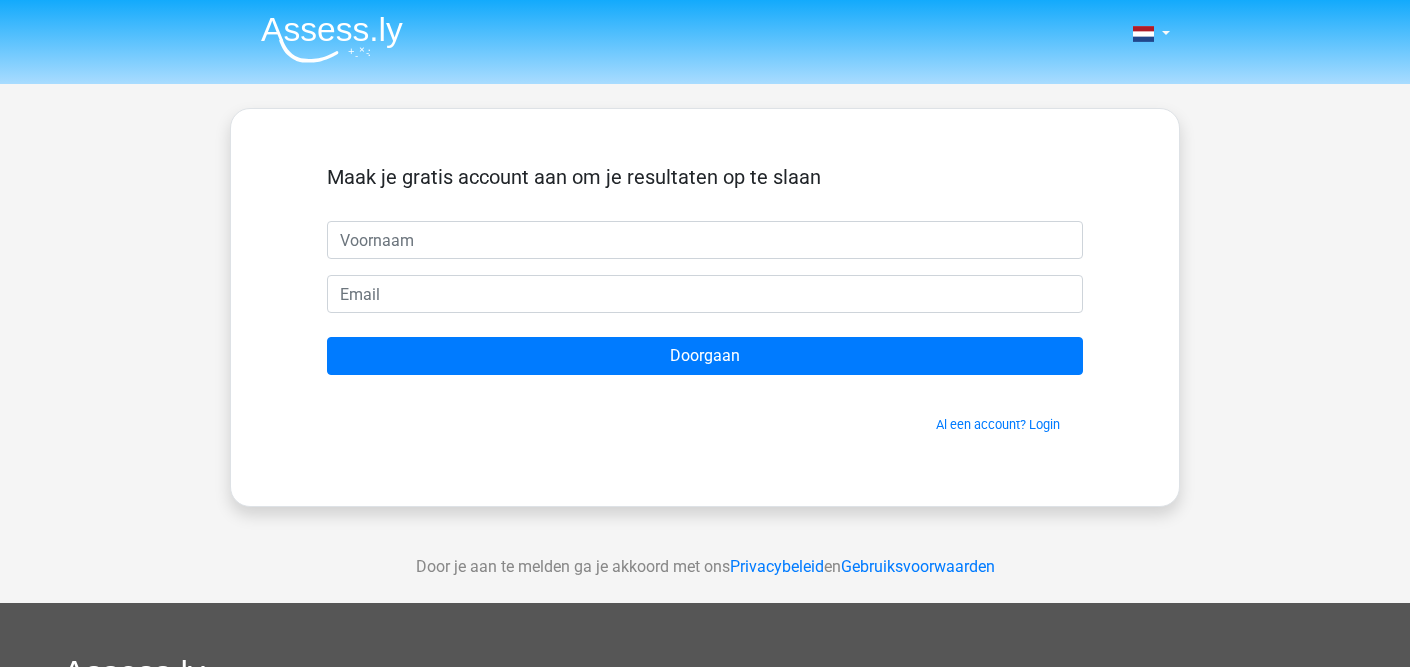 scroll, scrollTop: 0, scrollLeft: 0, axis: both 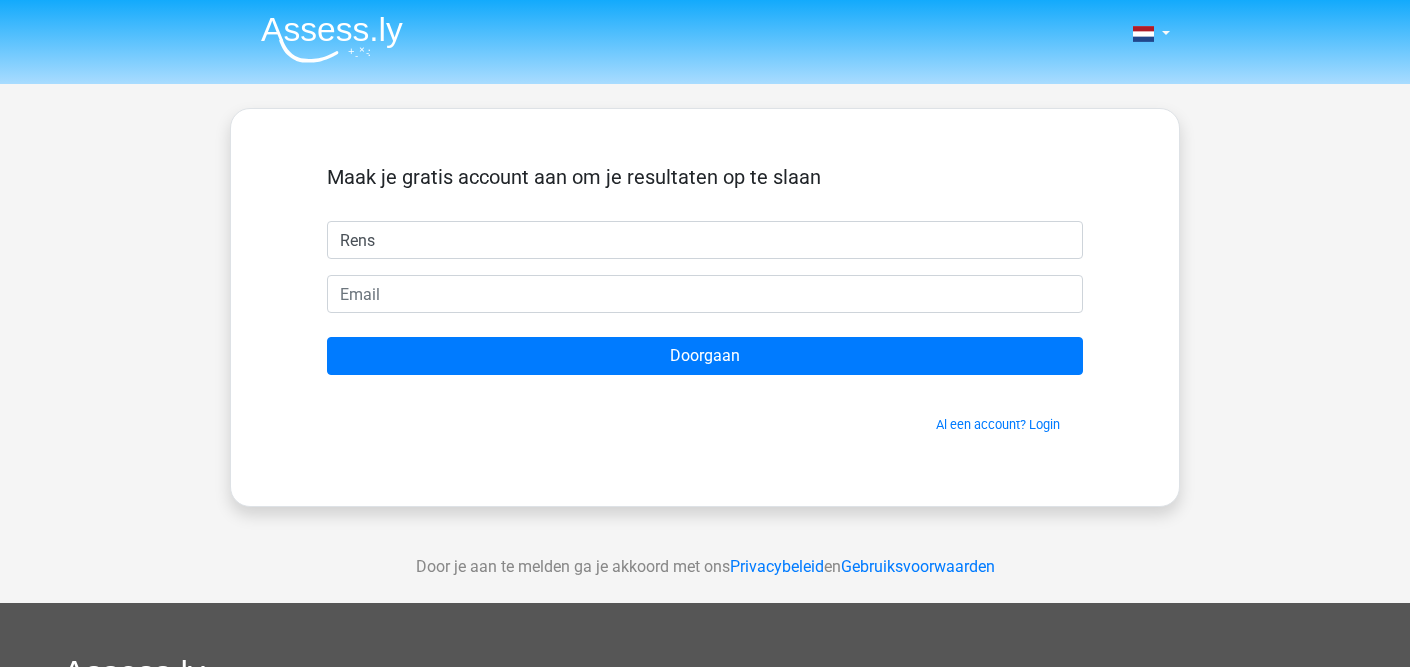 type on "Rens" 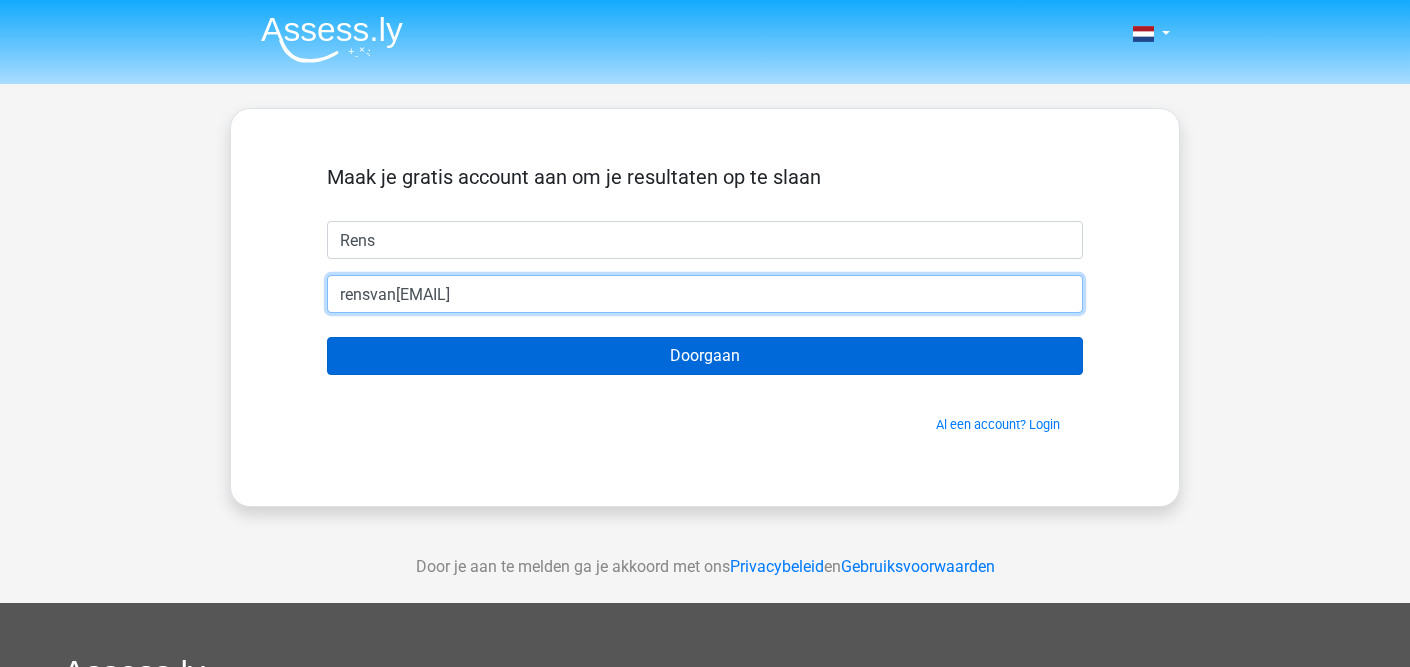type on "rensvan[EMAIL]" 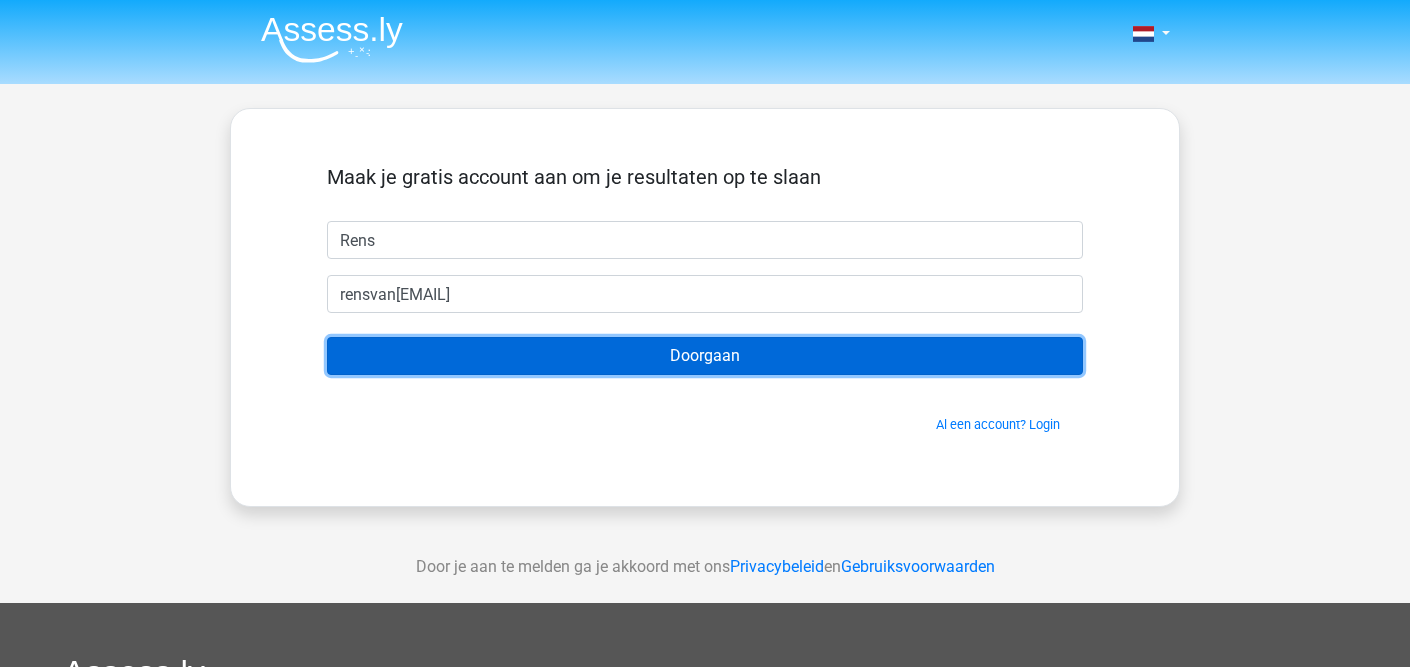 click on "Doorgaan" at bounding box center [705, 356] 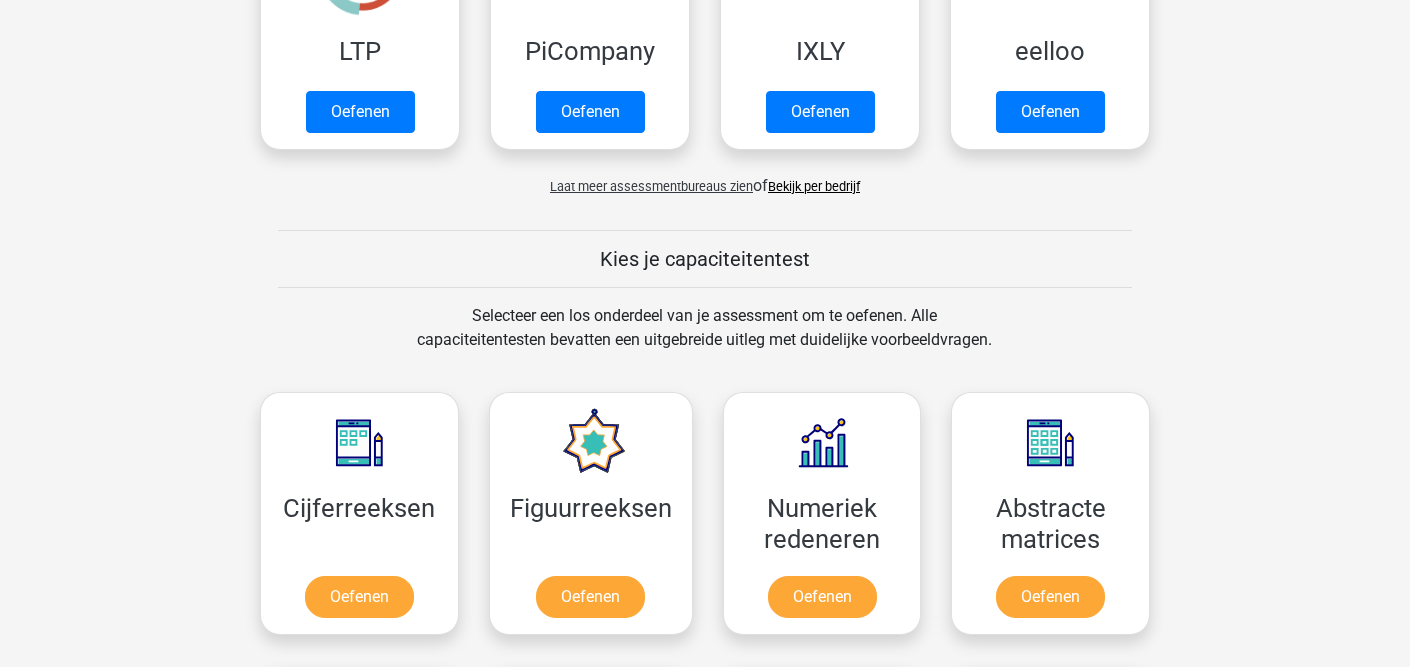 scroll, scrollTop: 0, scrollLeft: 0, axis: both 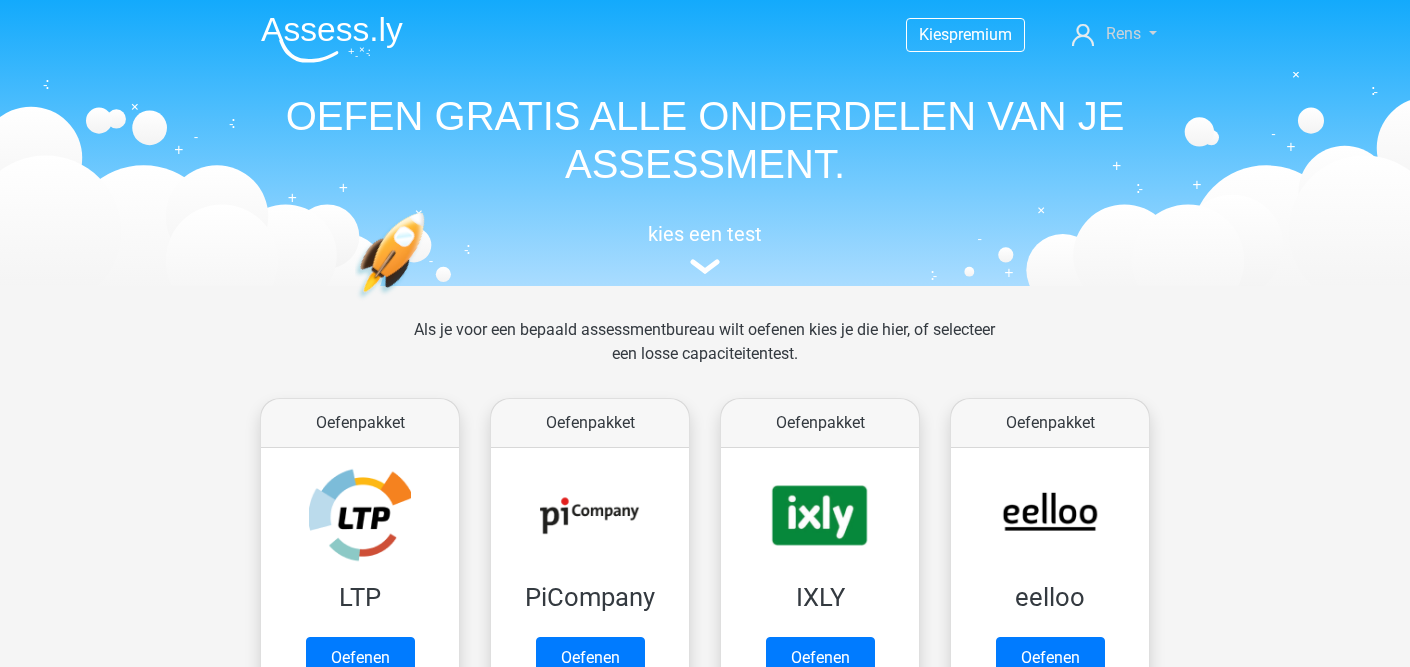 click on "Rens" at bounding box center [1123, 33] 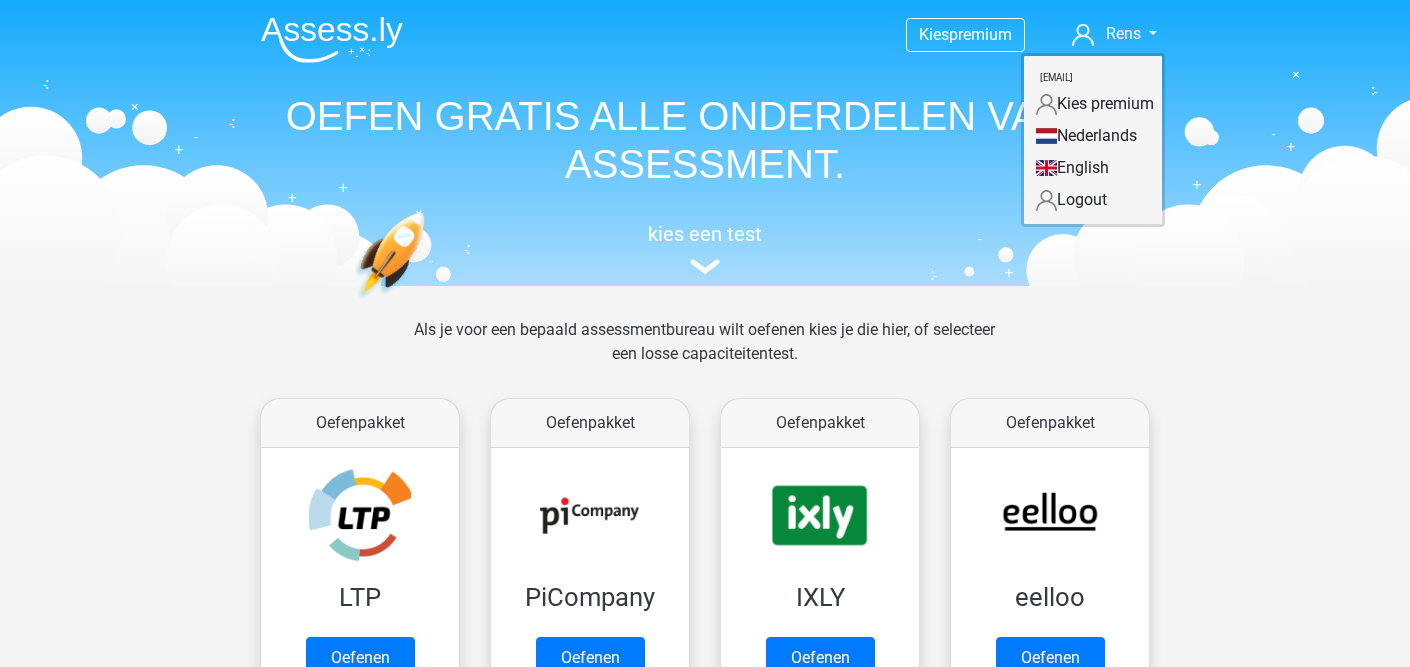 click on "Nederlands" at bounding box center [1093, 136] 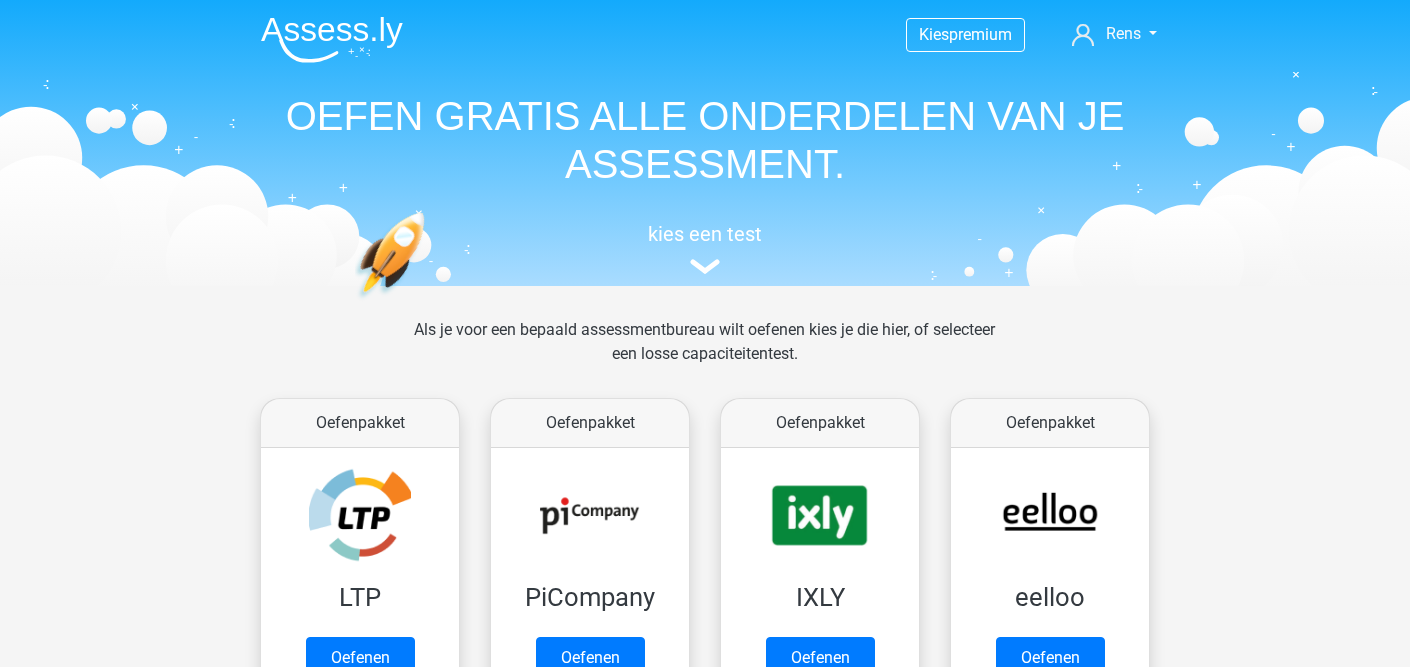 scroll, scrollTop: 0, scrollLeft: 0, axis: both 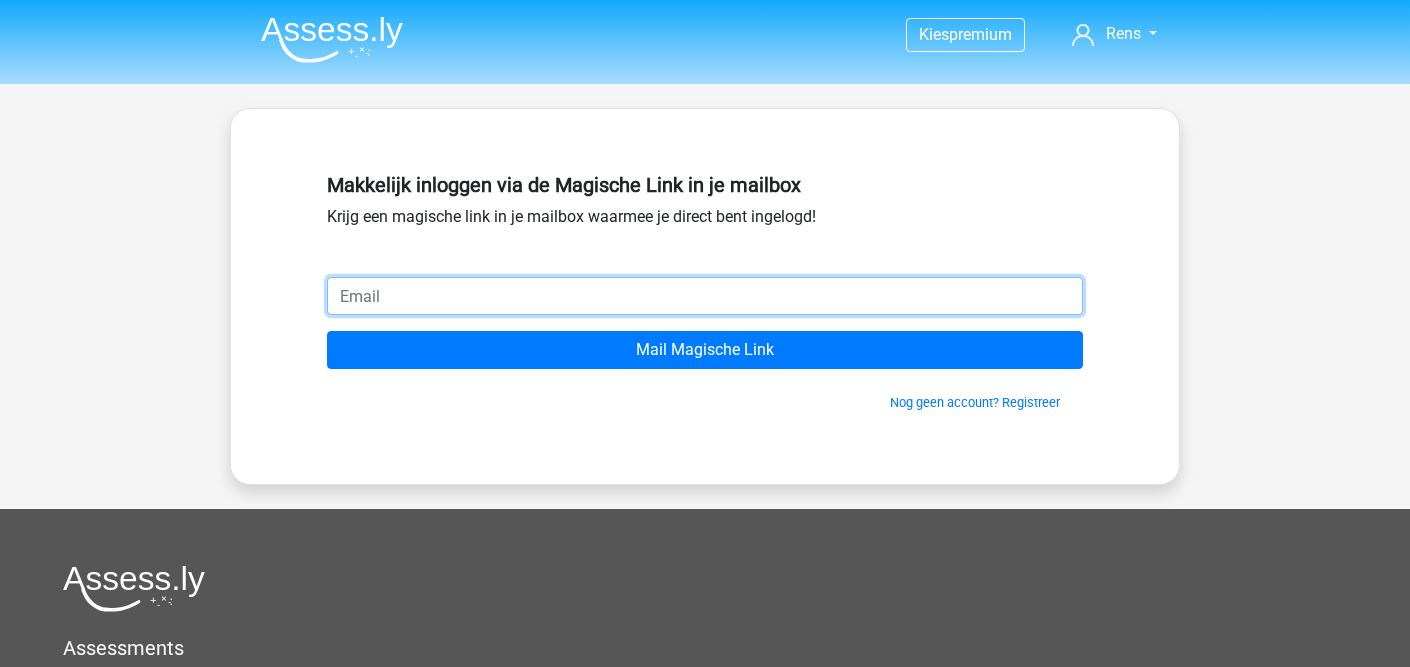 click on "Mail Magische Link" at bounding box center (705, 350) 